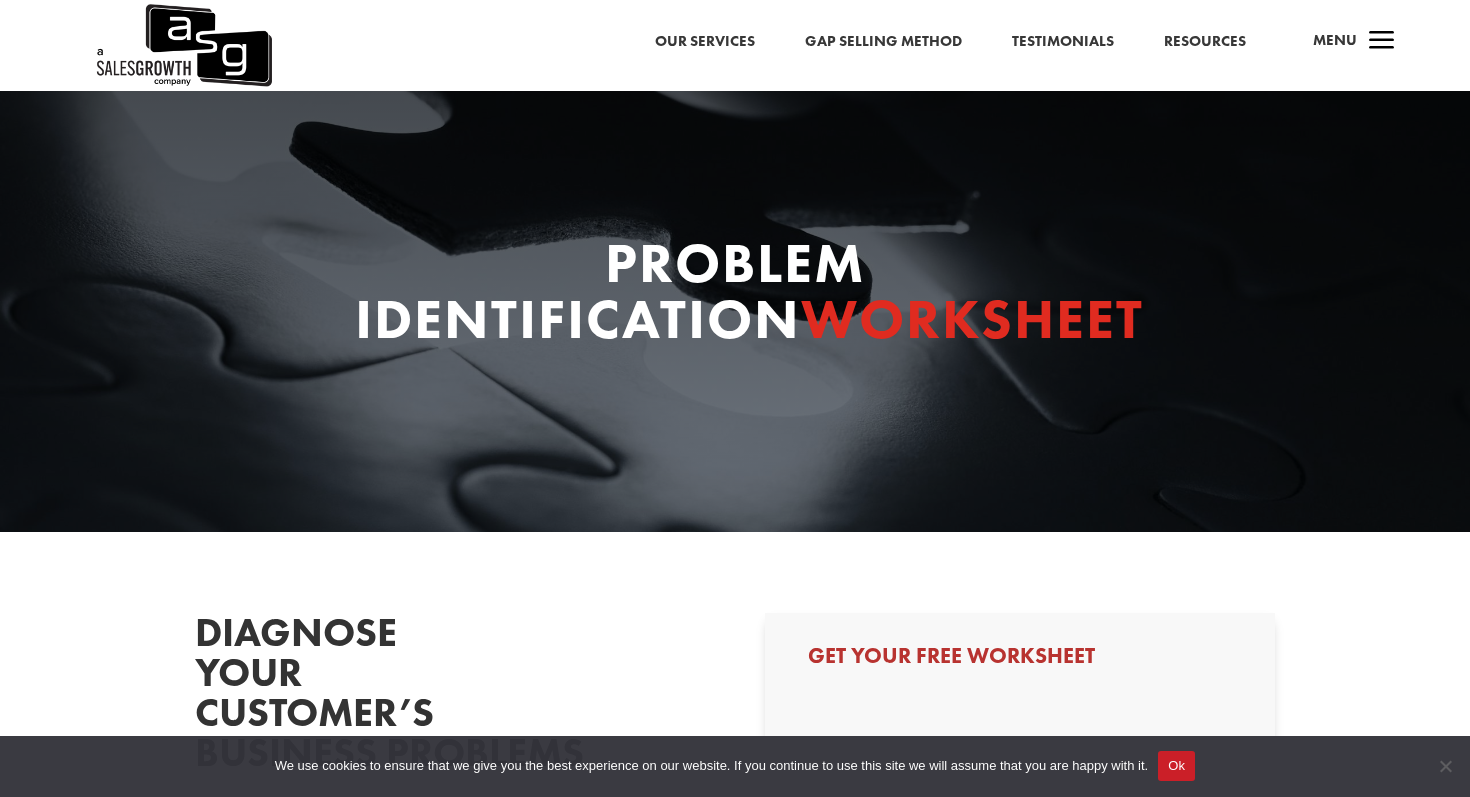 scroll, scrollTop: 249, scrollLeft: 0, axis: vertical 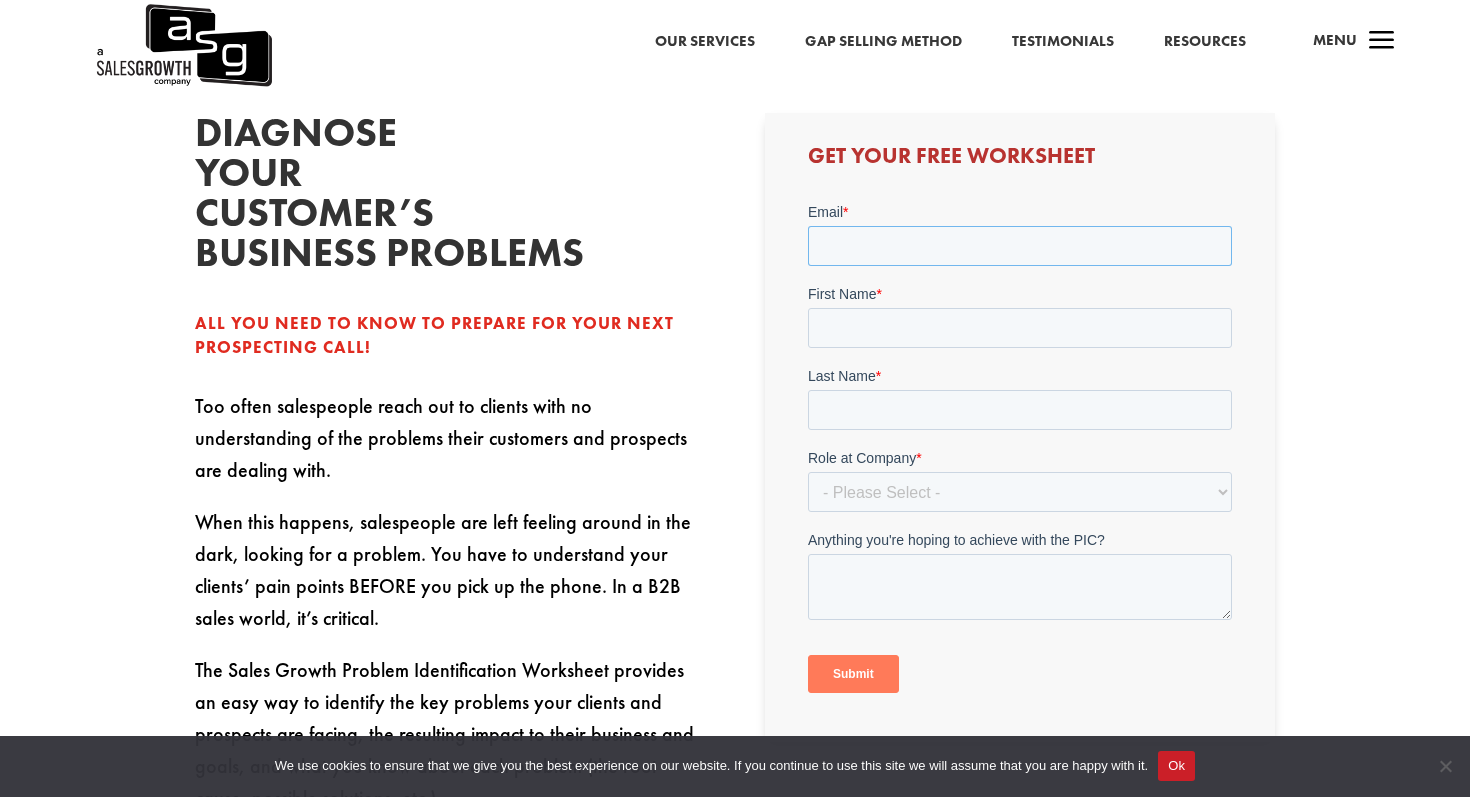 click on "Email *" at bounding box center [1019, 245] 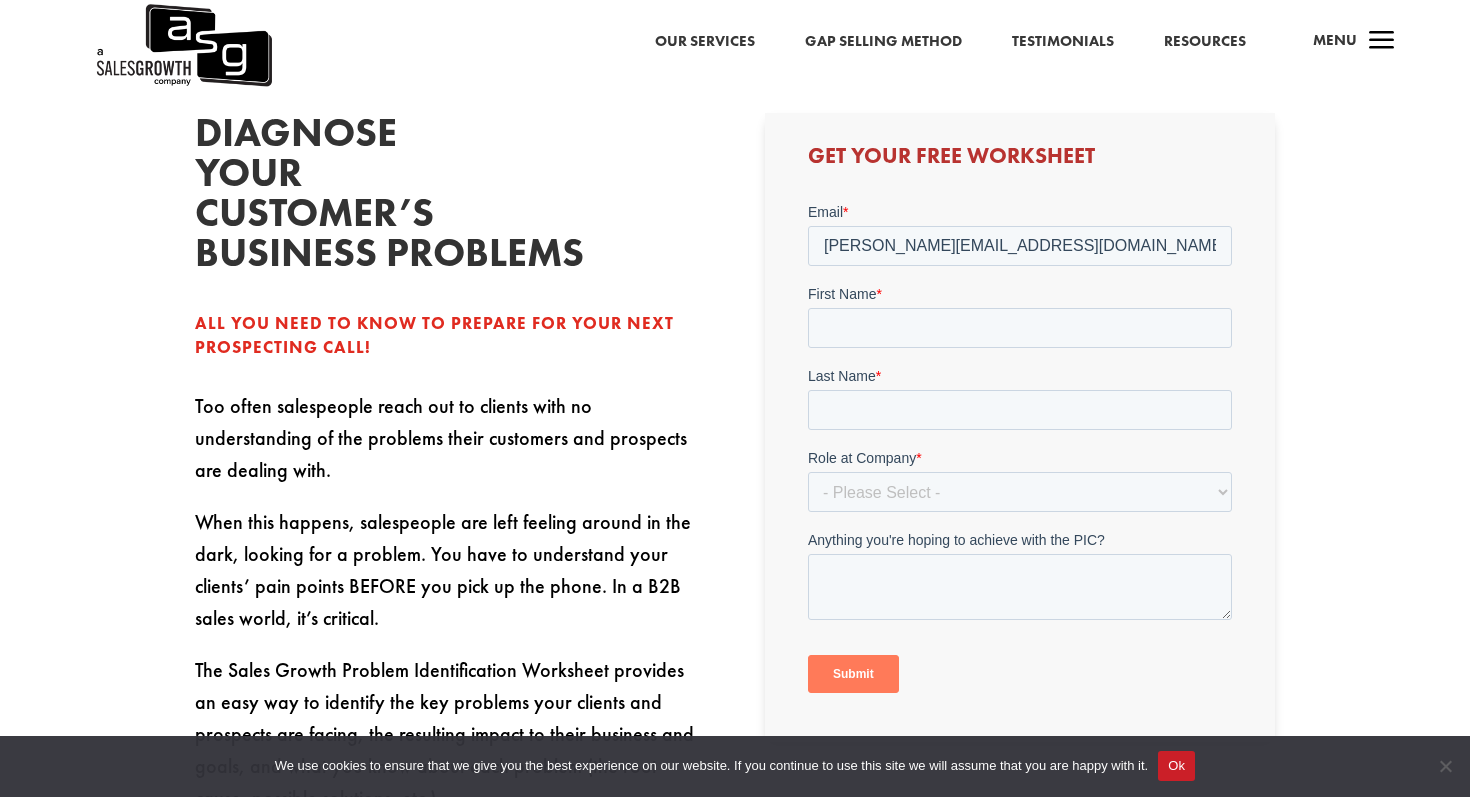 click on "First Name *" at bounding box center (1019, 327) 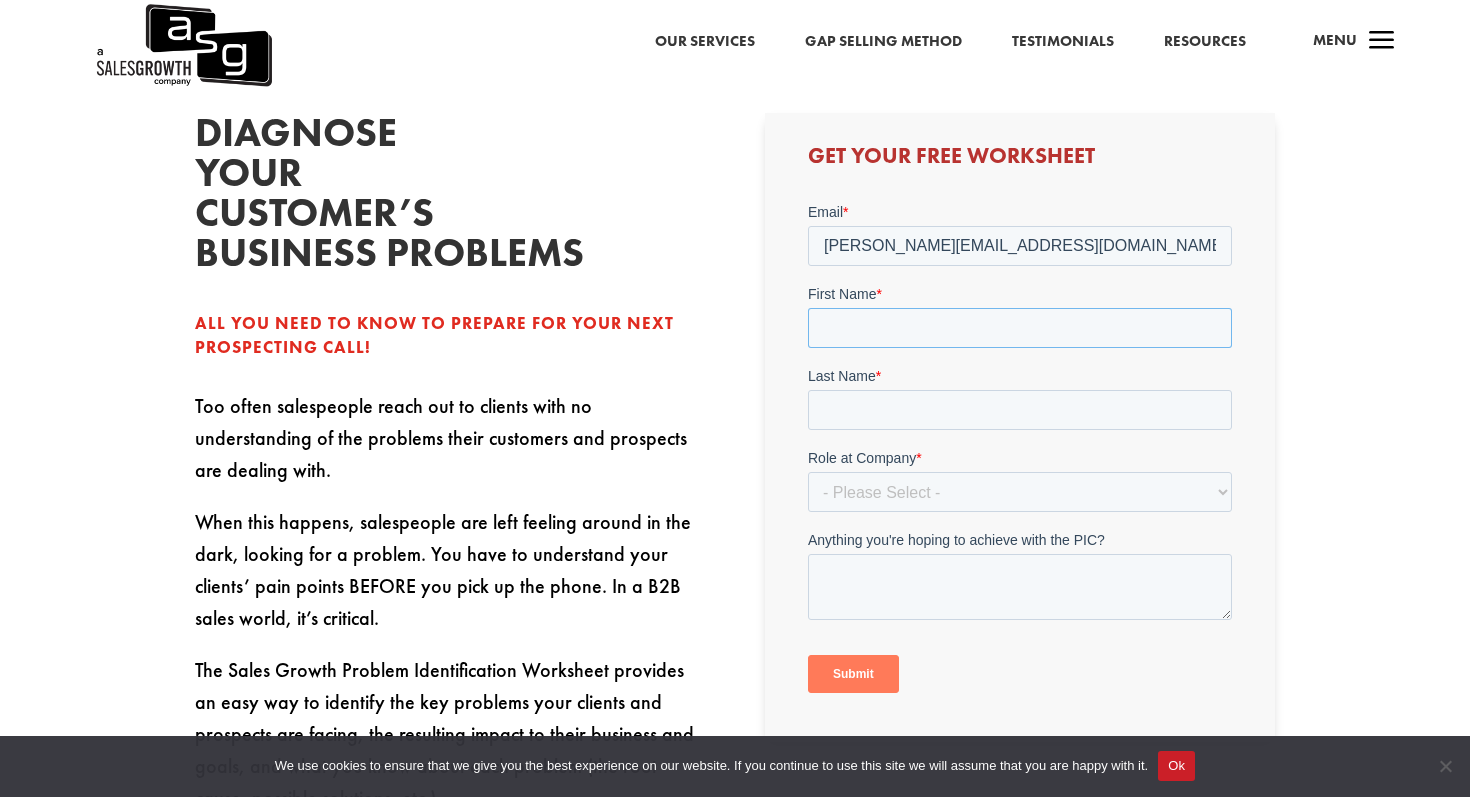 type on "Elliot" 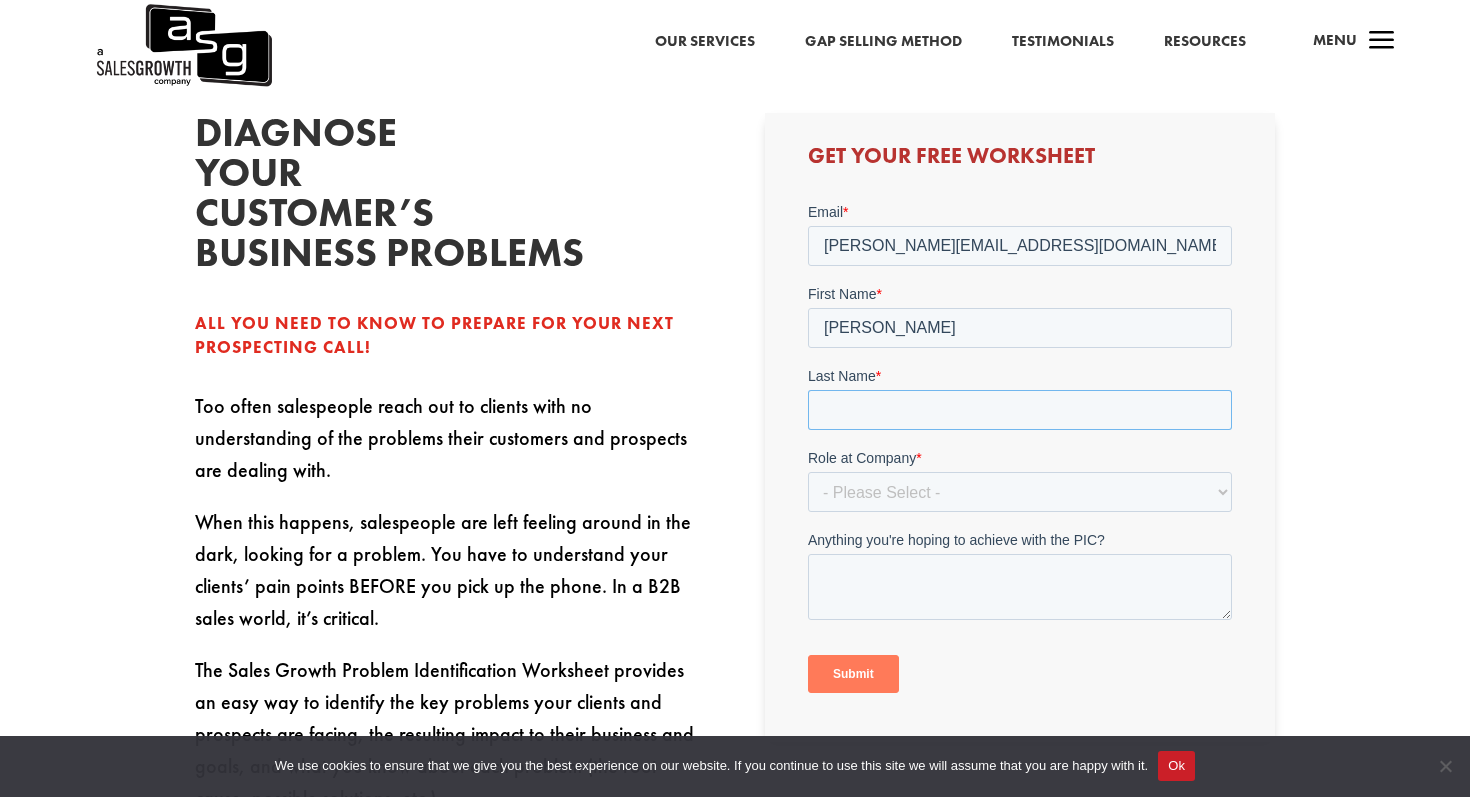 click on "Last Name *" at bounding box center [1019, 409] 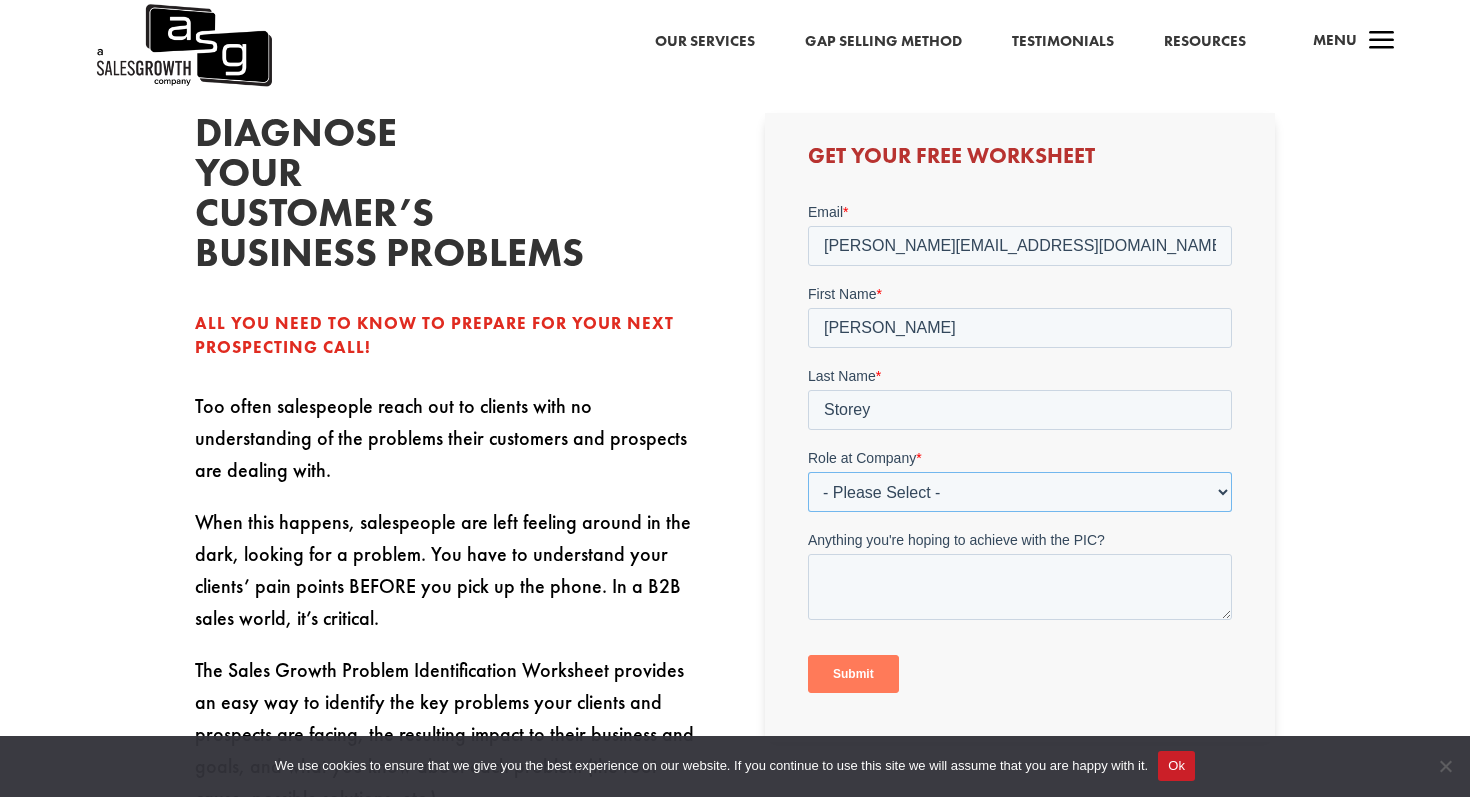 click on "- Please Select - C-Level (CRO, CSO, etc) Senior Leadership (VP of Sales, VP of Enablement, etc) Director/Manager (Sales Director, Regional Sales Manager, etc) Individual Contributor (AE, SDR, CSM, etc) Other" at bounding box center [1019, 491] 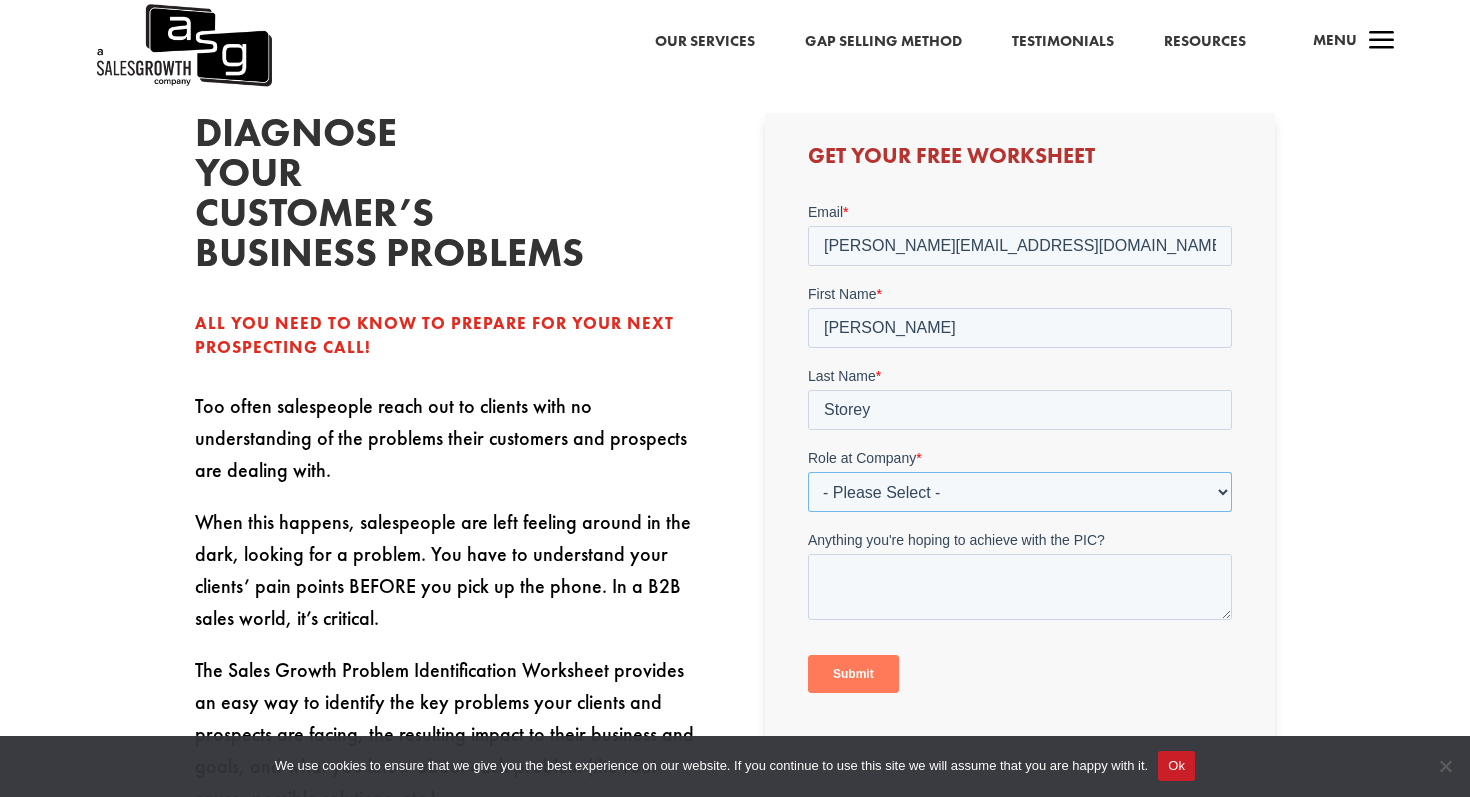 select on "C-Level (CRO, CSO, etc)" 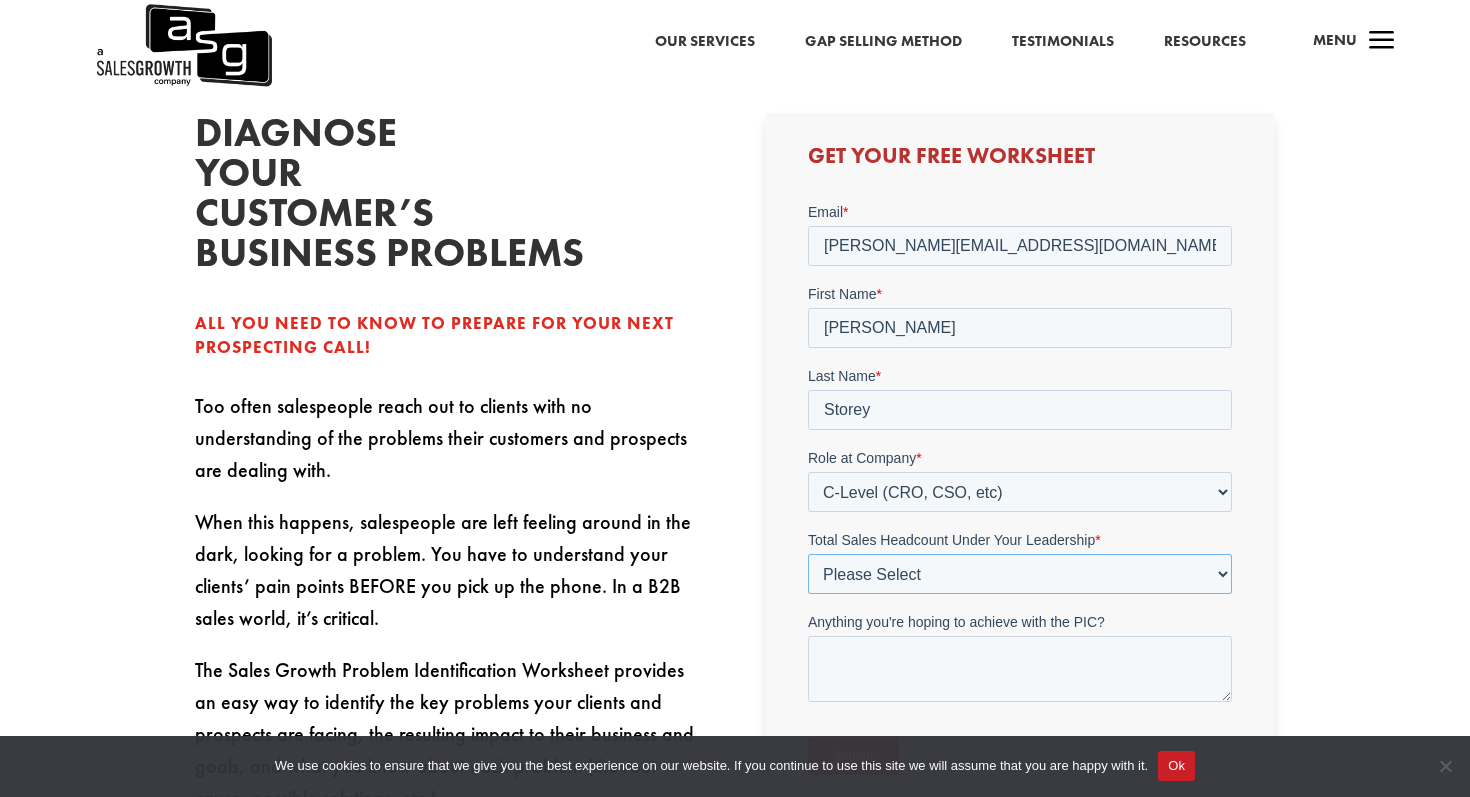 click on "Please Select Just Me 1-9 10-19 20-49 50-99 100+" at bounding box center (1019, 573) 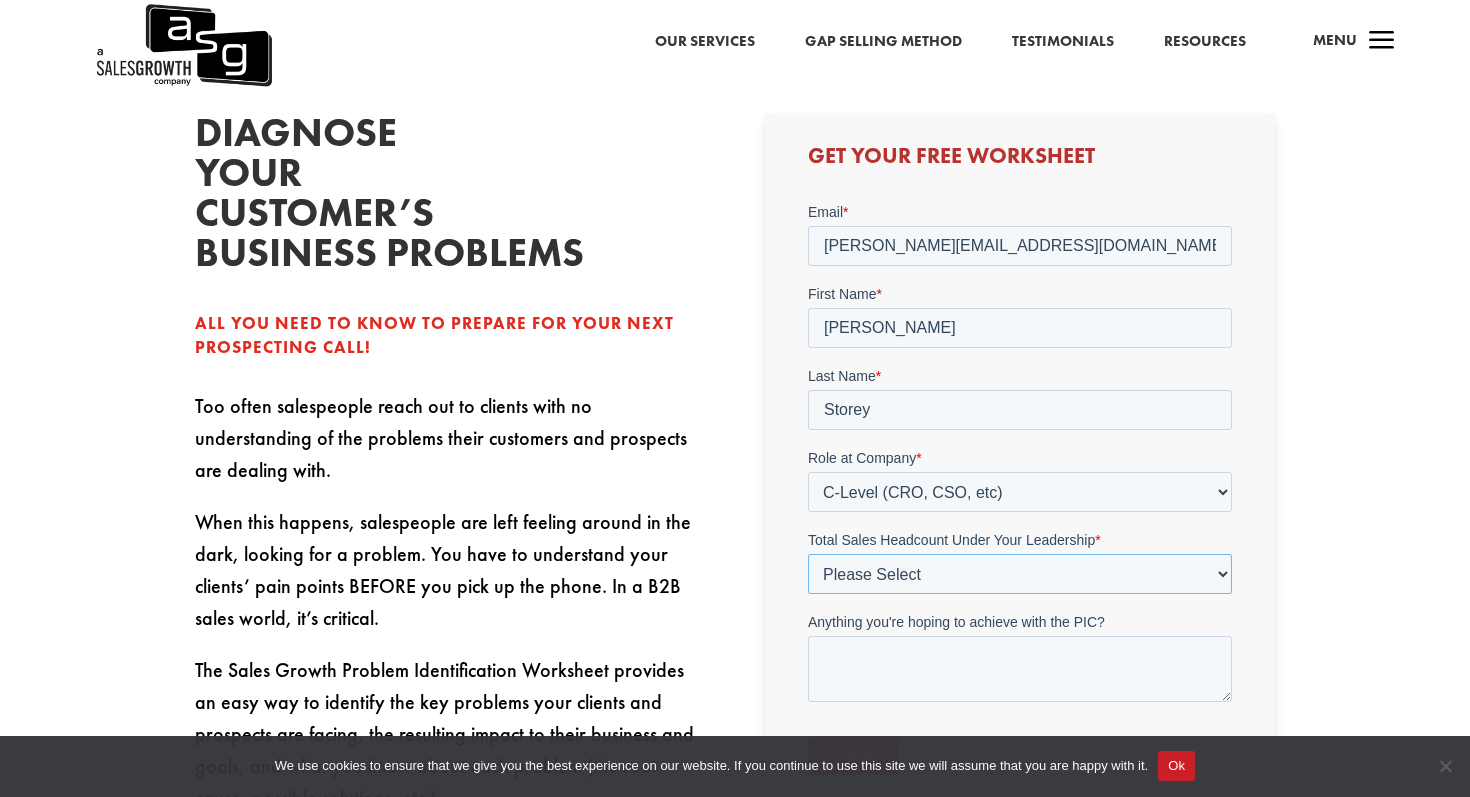 select on "Just Me" 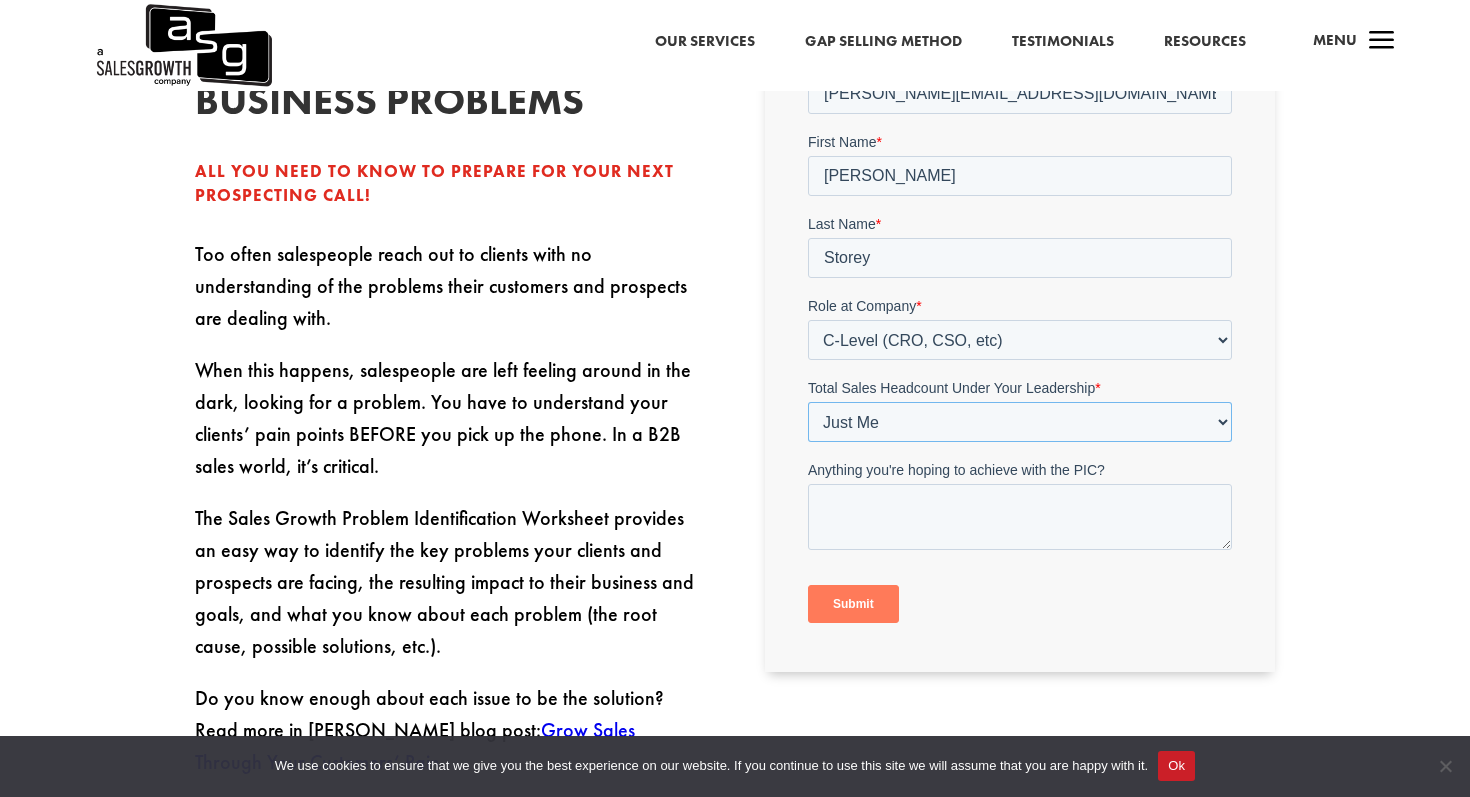 scroll, scrollTop: 987, scrollLeft: 0, axis: vertical 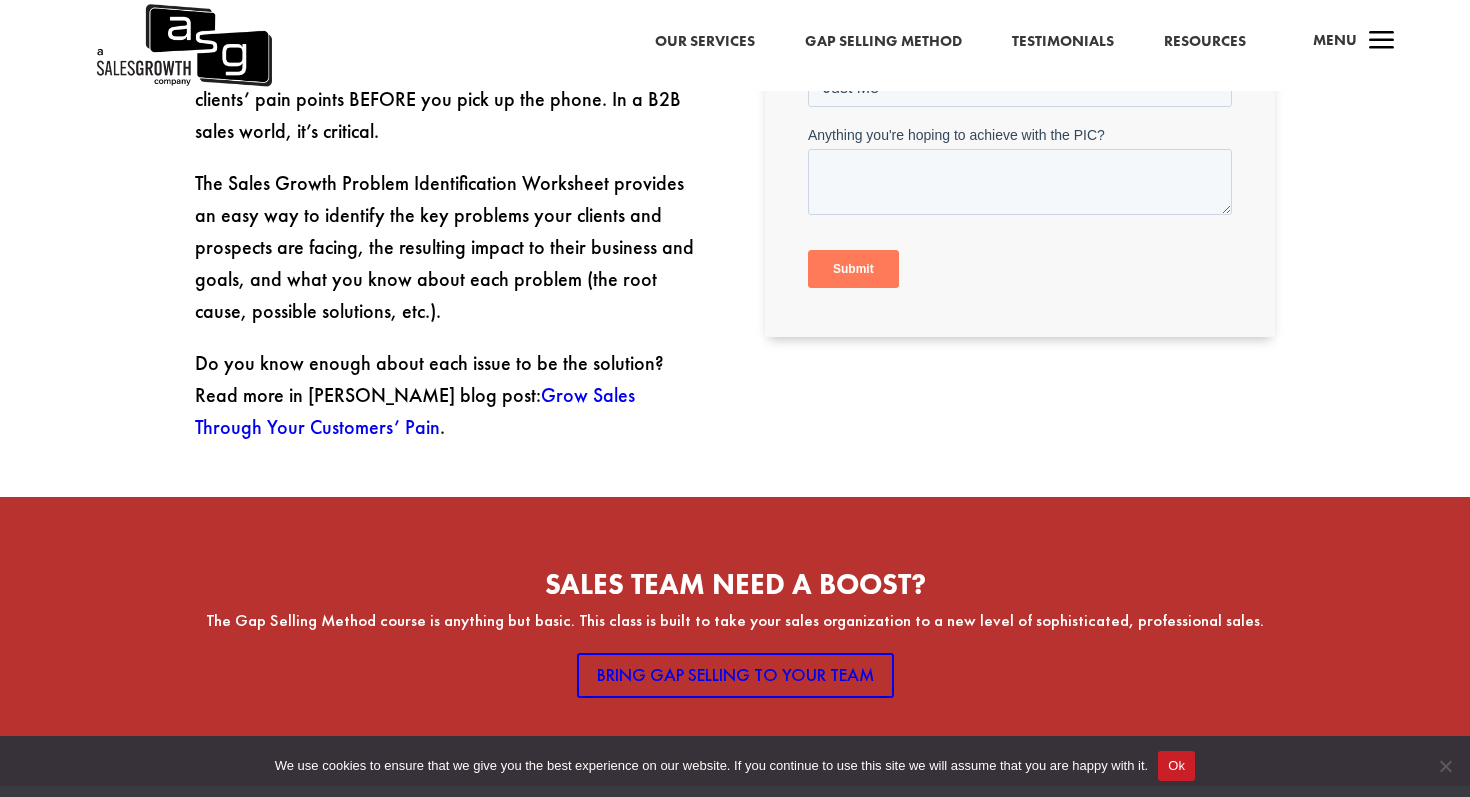 click on "Submit" at bounding box center [852, 269] 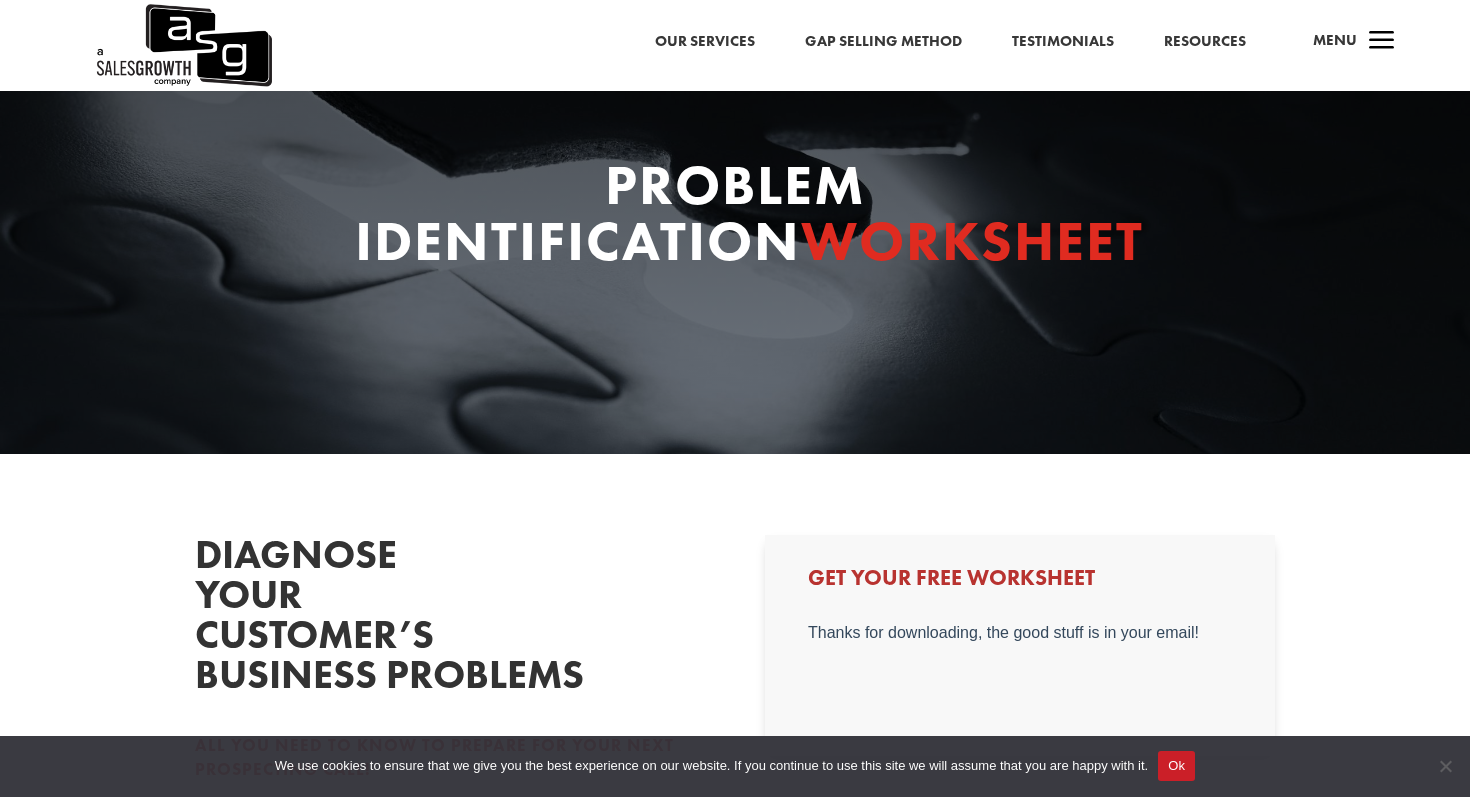 scroll, scrollTop: 0, scrollLeft: 0, axis: both 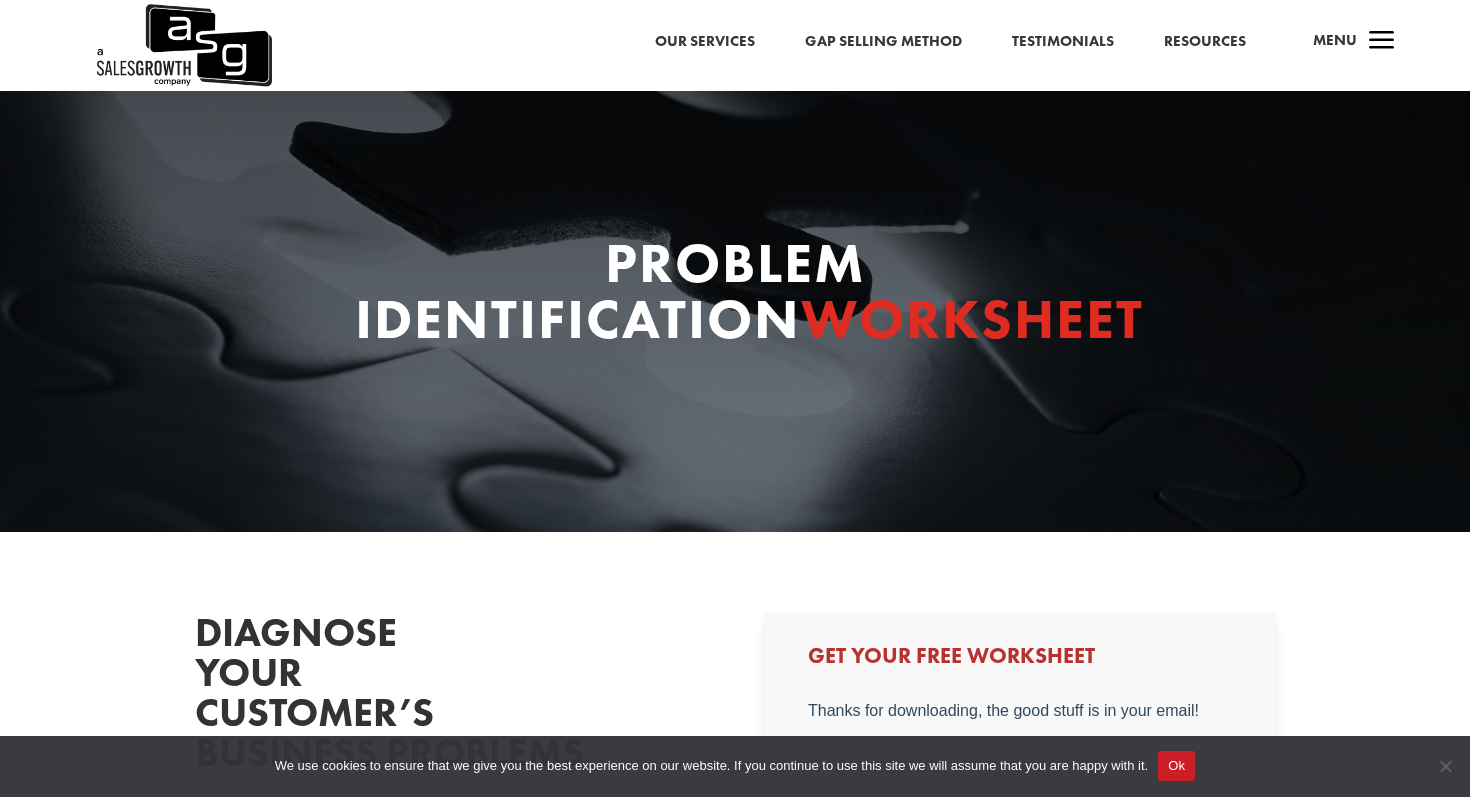 click on "Resources" at bounding box center [1205, 42] 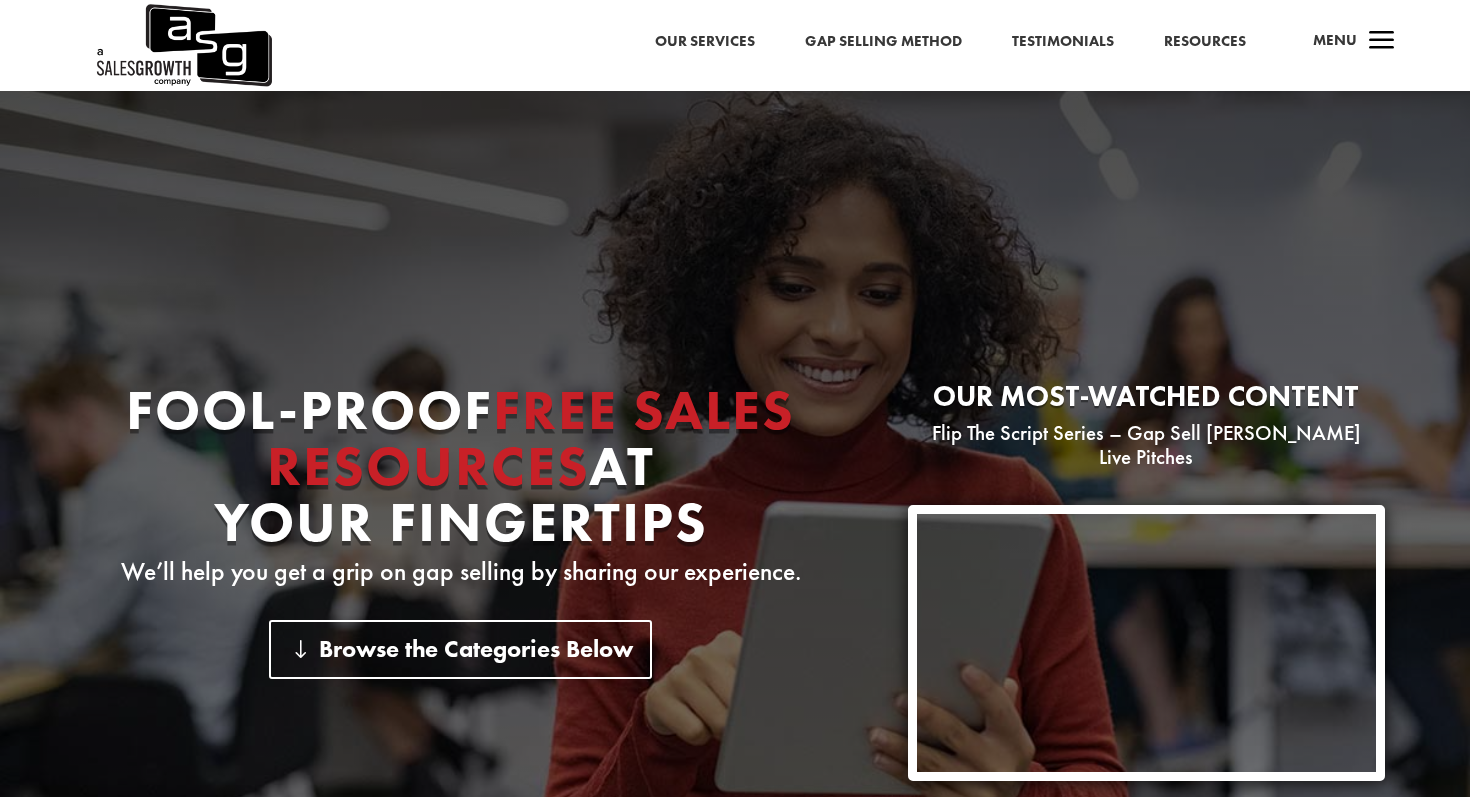 scroll, scrollTop: 667, scrollLeft: 0, axis: vertical 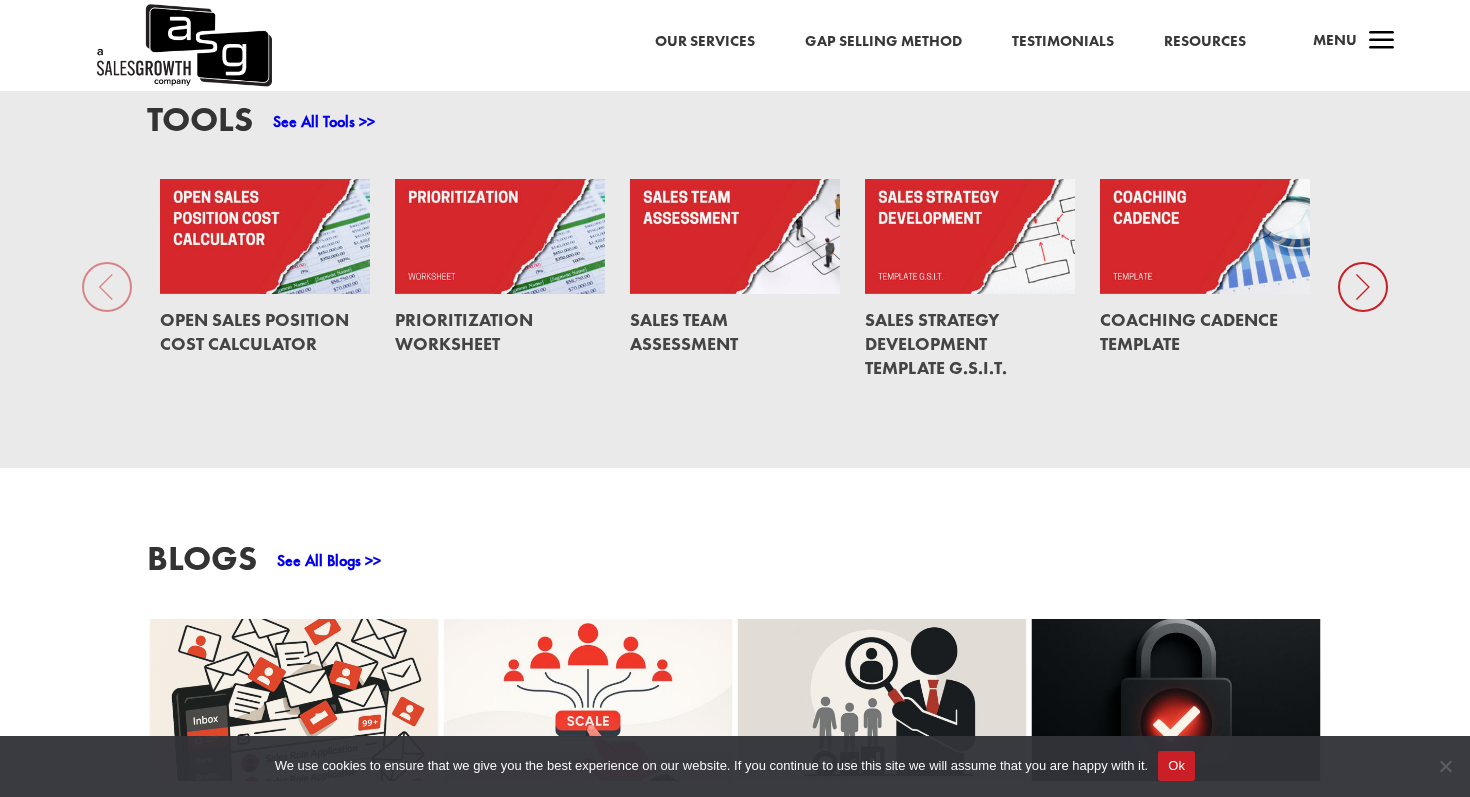 click at bounding box center [500, 236] 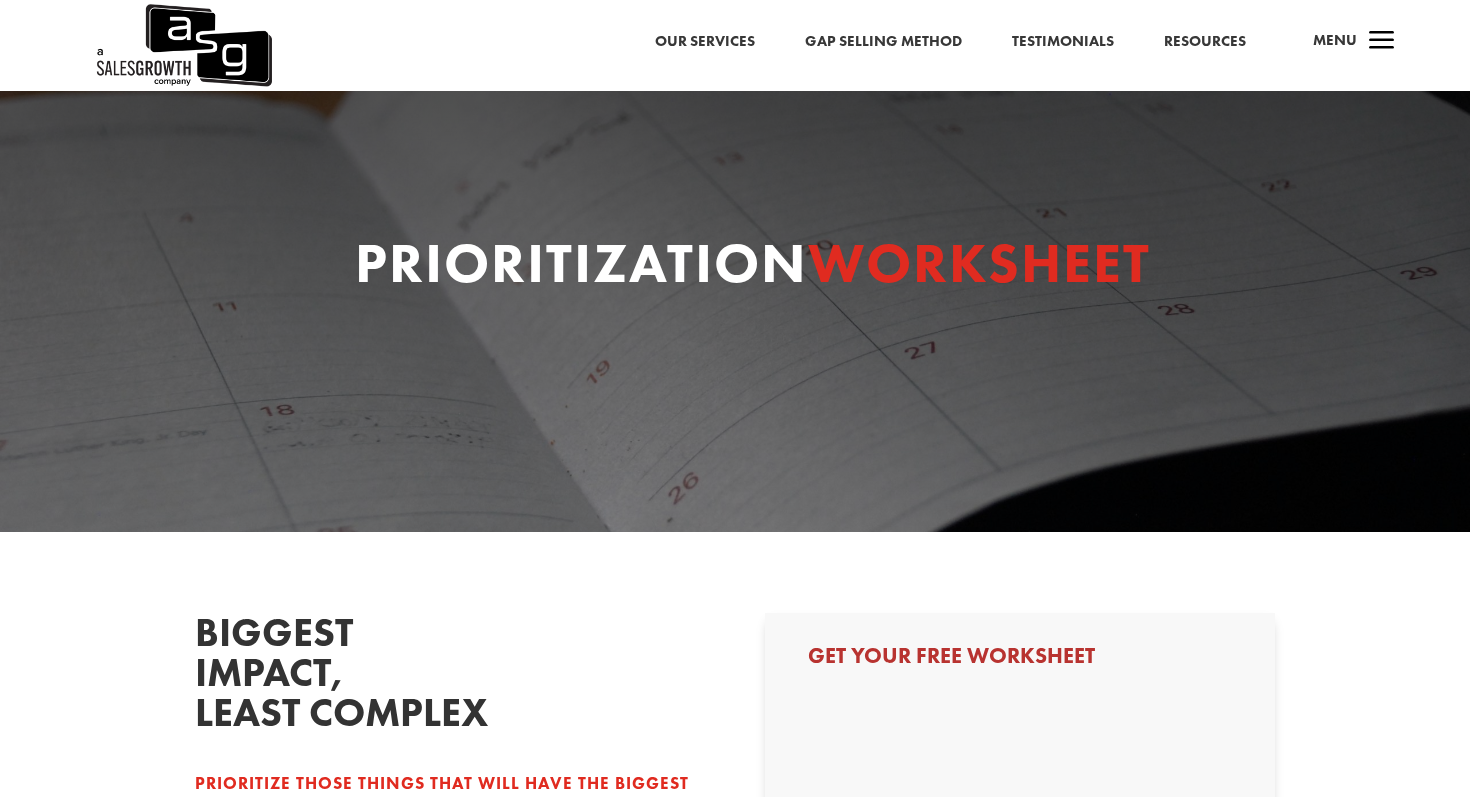 scroll, scrollTop: 241, scrollLeft: 0, axis: vertical 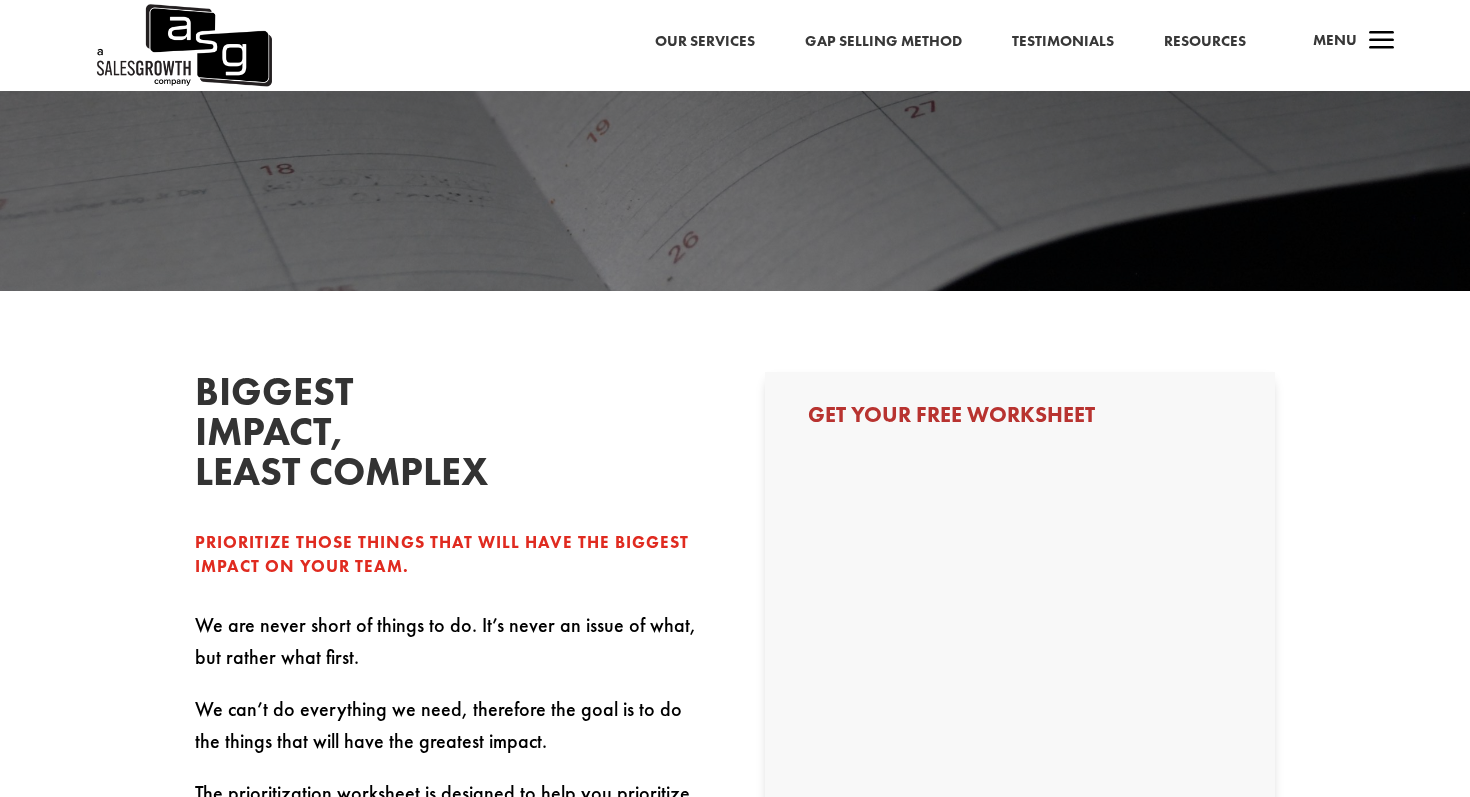 select on "C-Level (CRO, CSO, etc)" 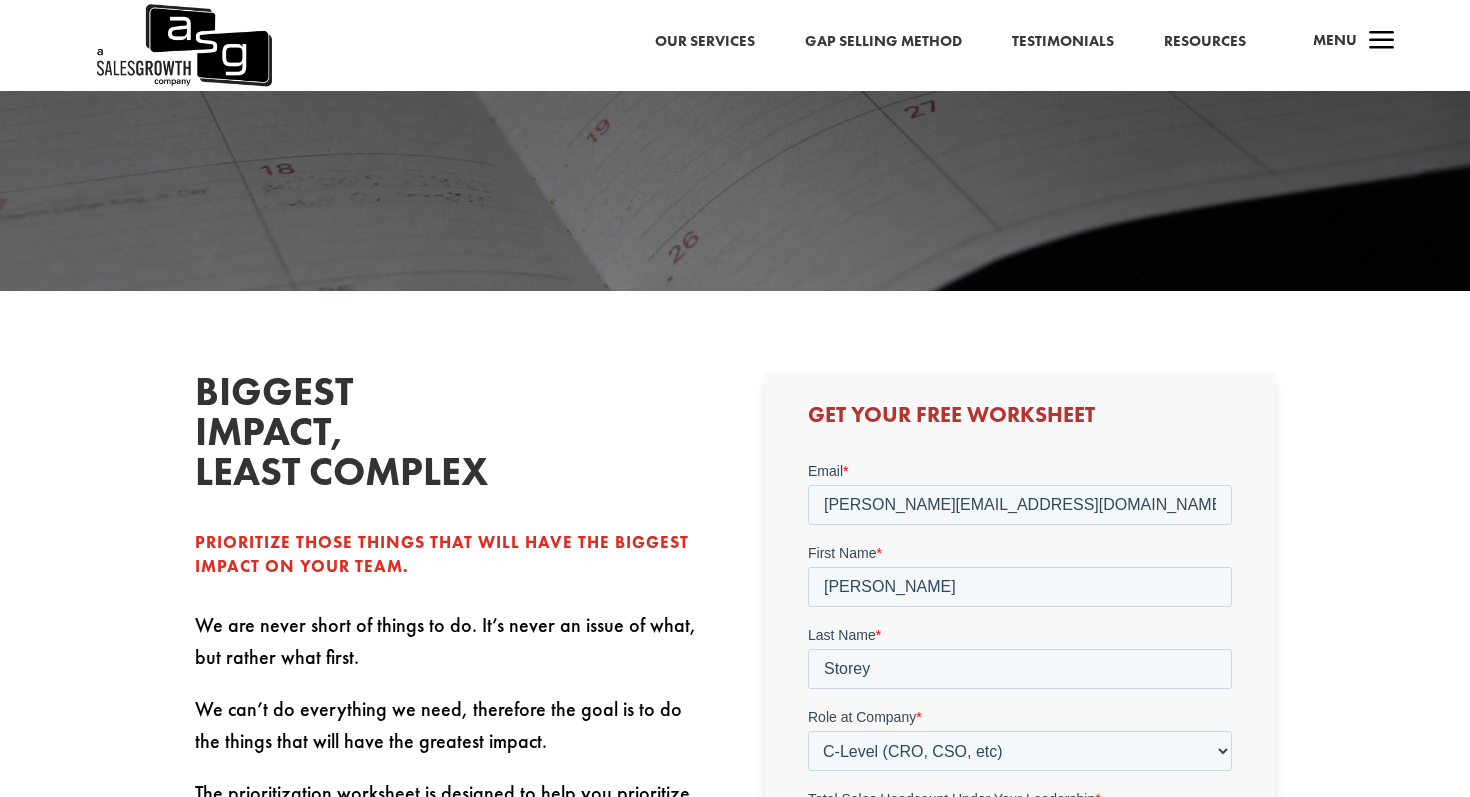 scroll, scrollTop: 0, scrollLeft: 0, axis: both 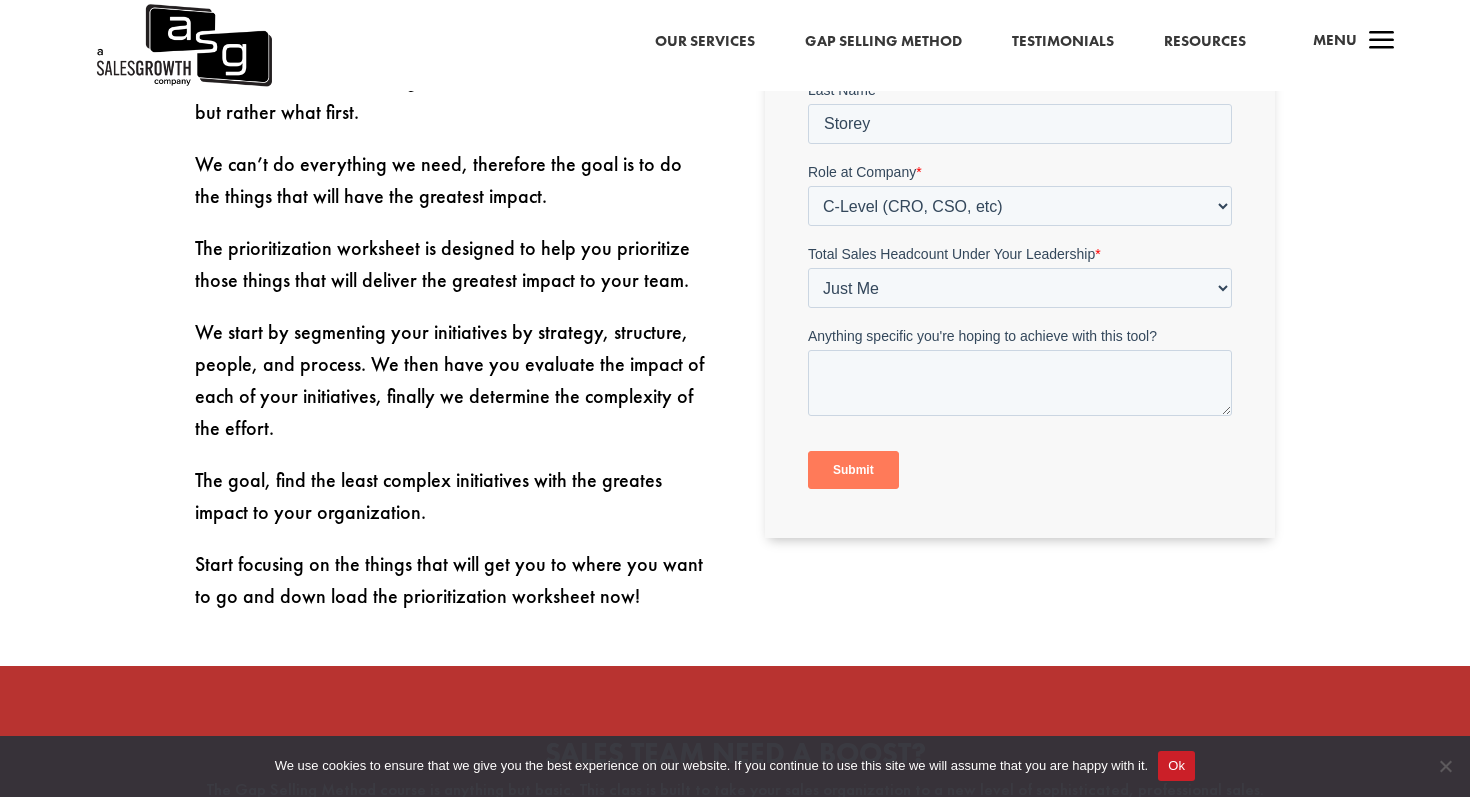 click on "Submit" at bounding box center [852, 470] 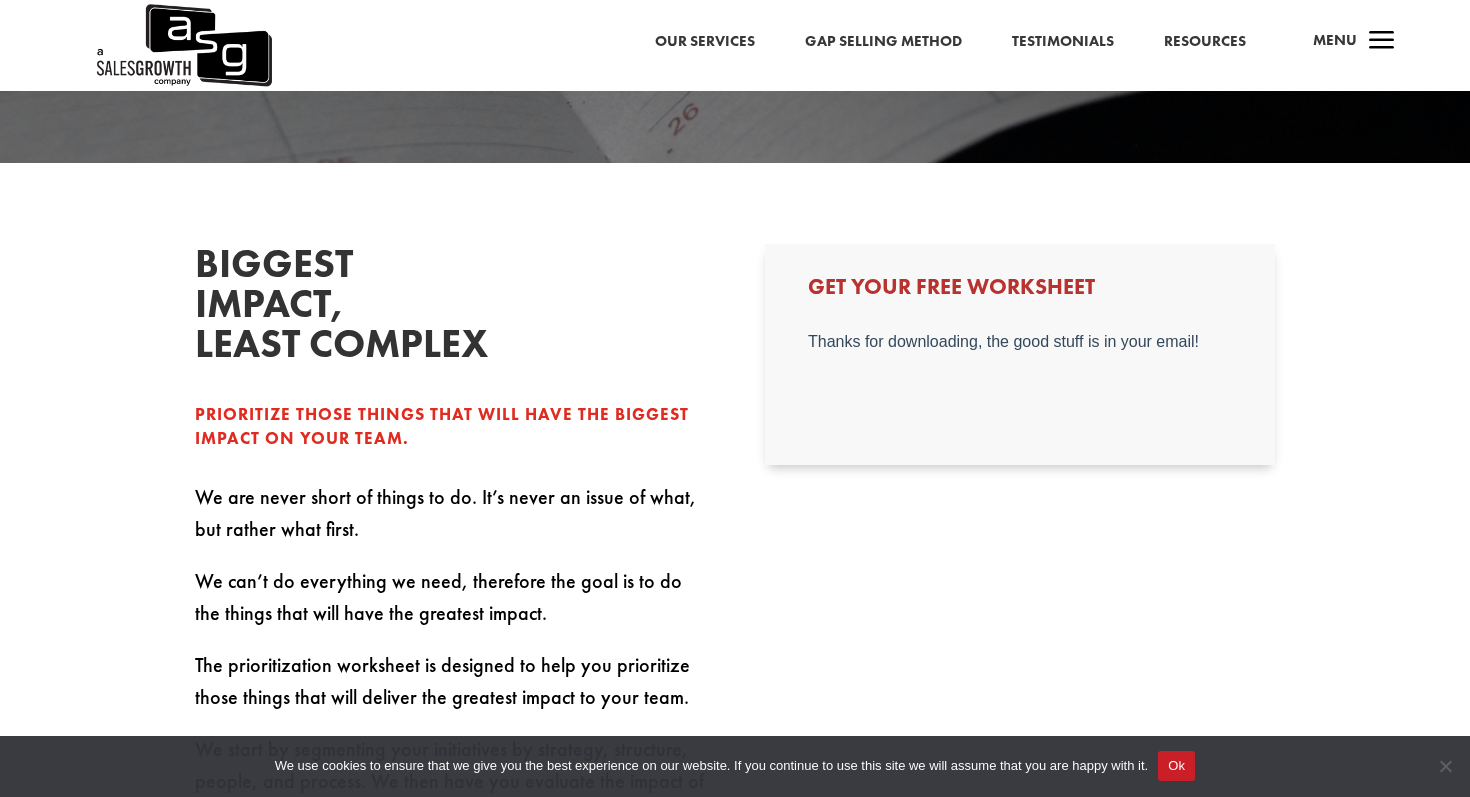 scroll, scrollTop: 357, scrollLeft: 0, axis: vertical 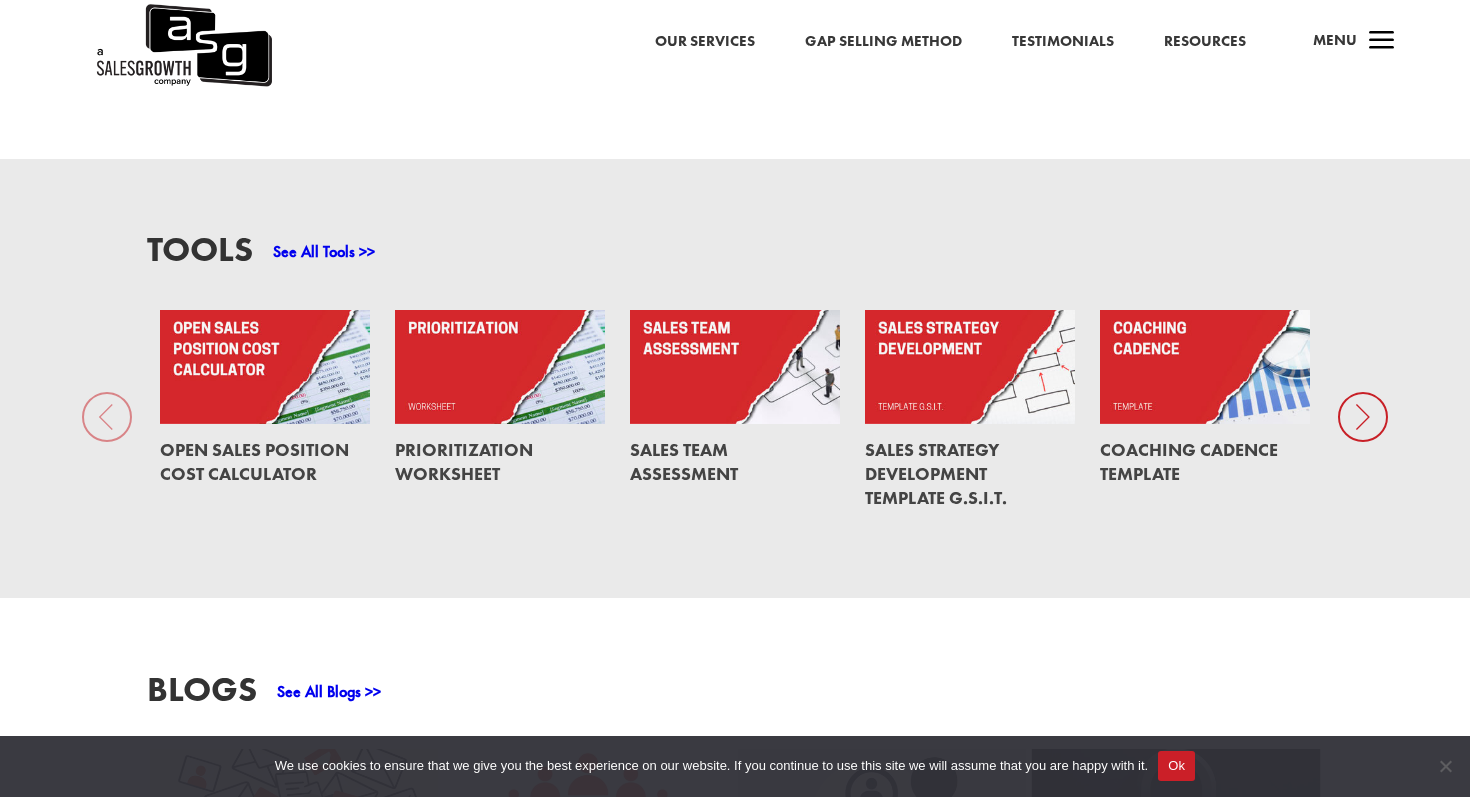 click at bounding box center [1363, 417] 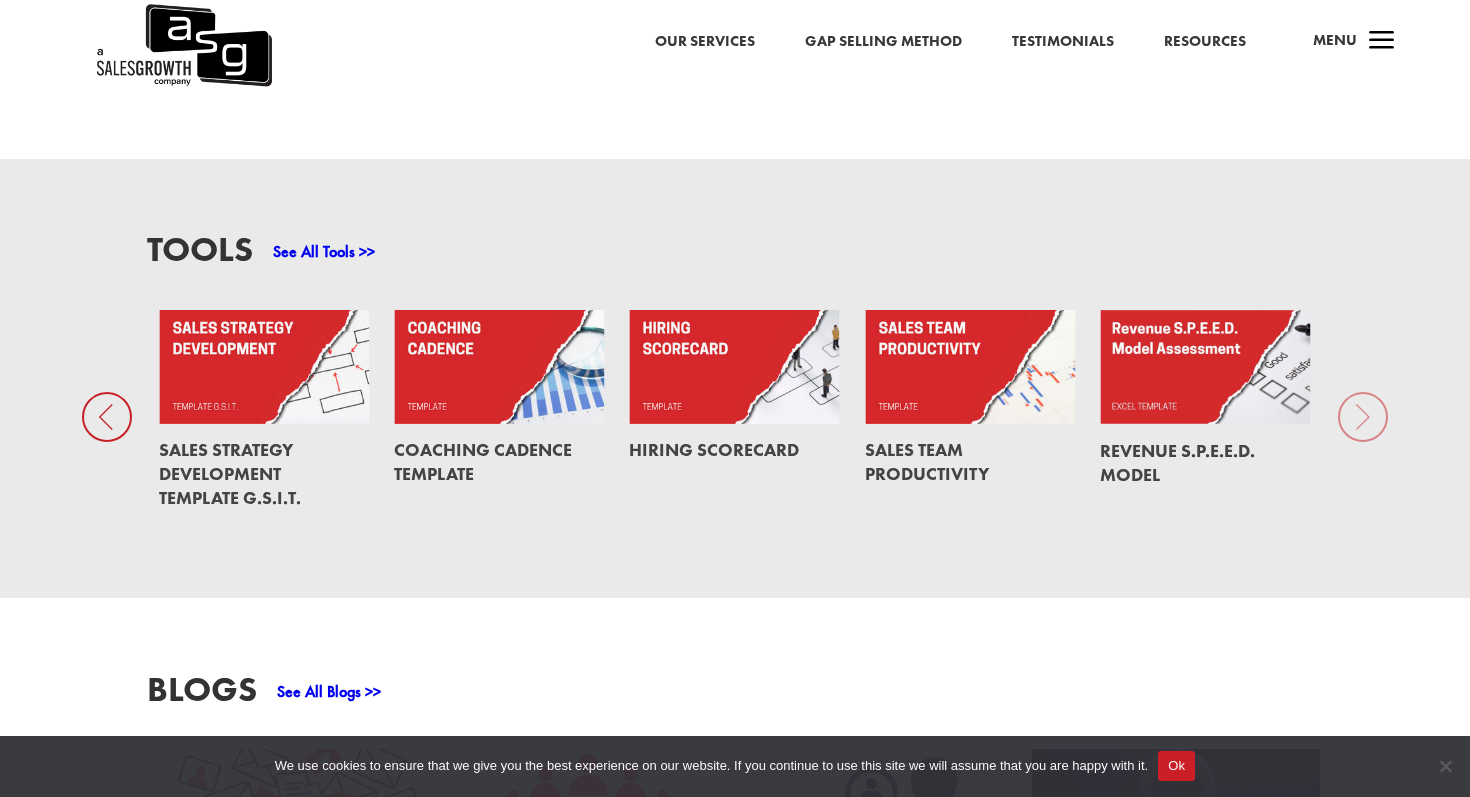 click on "Tools
See All Tools >>
Open Sales Position Cost Calculator Prioritization Worksheet Sales Team Assessment Sales Strategy Development Template G.S.I.T. Coaching Cadence Template Hiring Scorecard Sales Team Productivity Revenue S.P.E.E.D. Model" at bounding box center [735, 378] 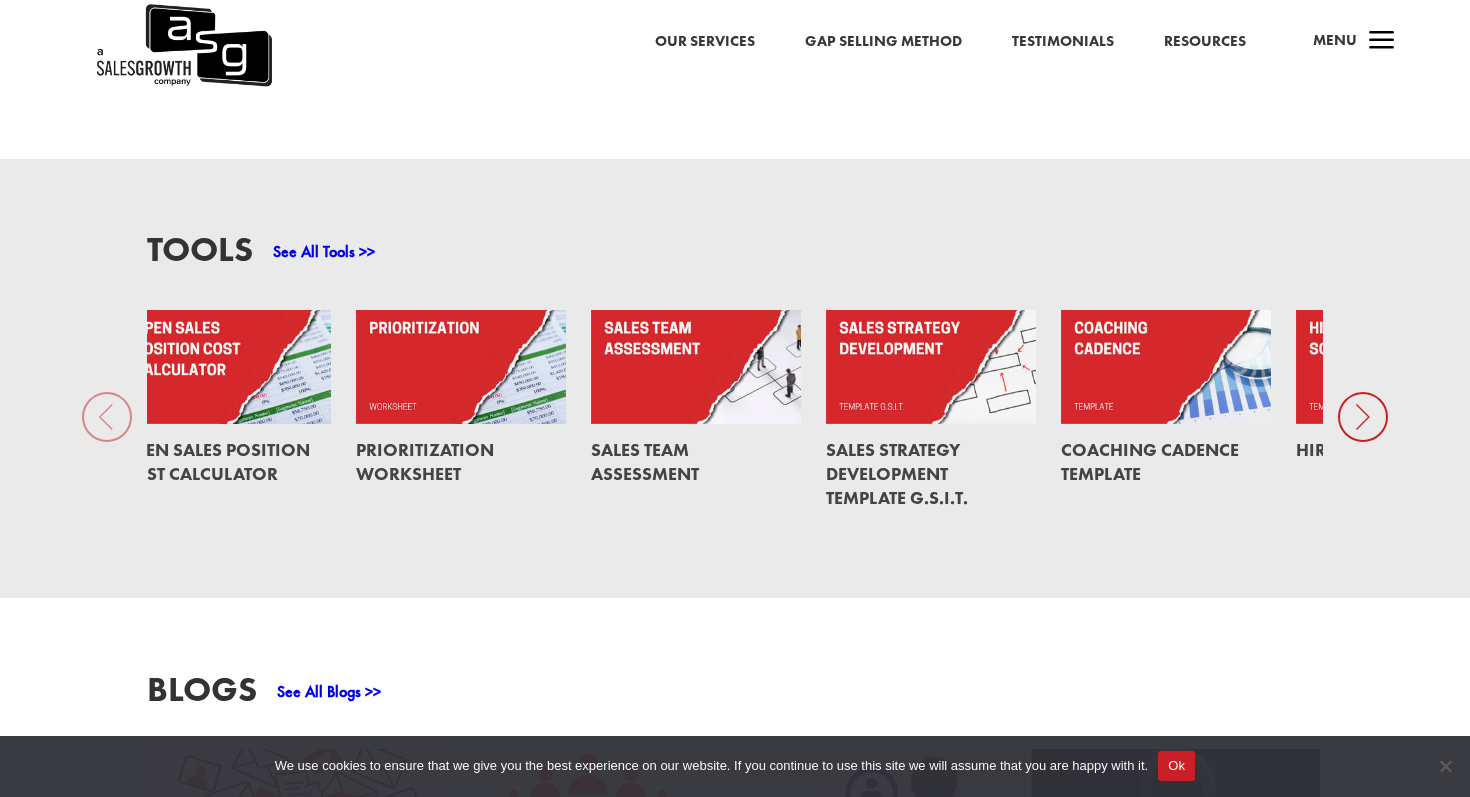 click on "Tools
See All Tools >>
Open Sales Position Cost Calculator Prioritization Worksheet Sales Team Assessment Sales Strategy Development Template G.S.I.T. Coaching Cadence Template Hiring Scorecard Sales Team Productivity Revenue S.P.E.E.D. Model" at bounding box center (735, 378) 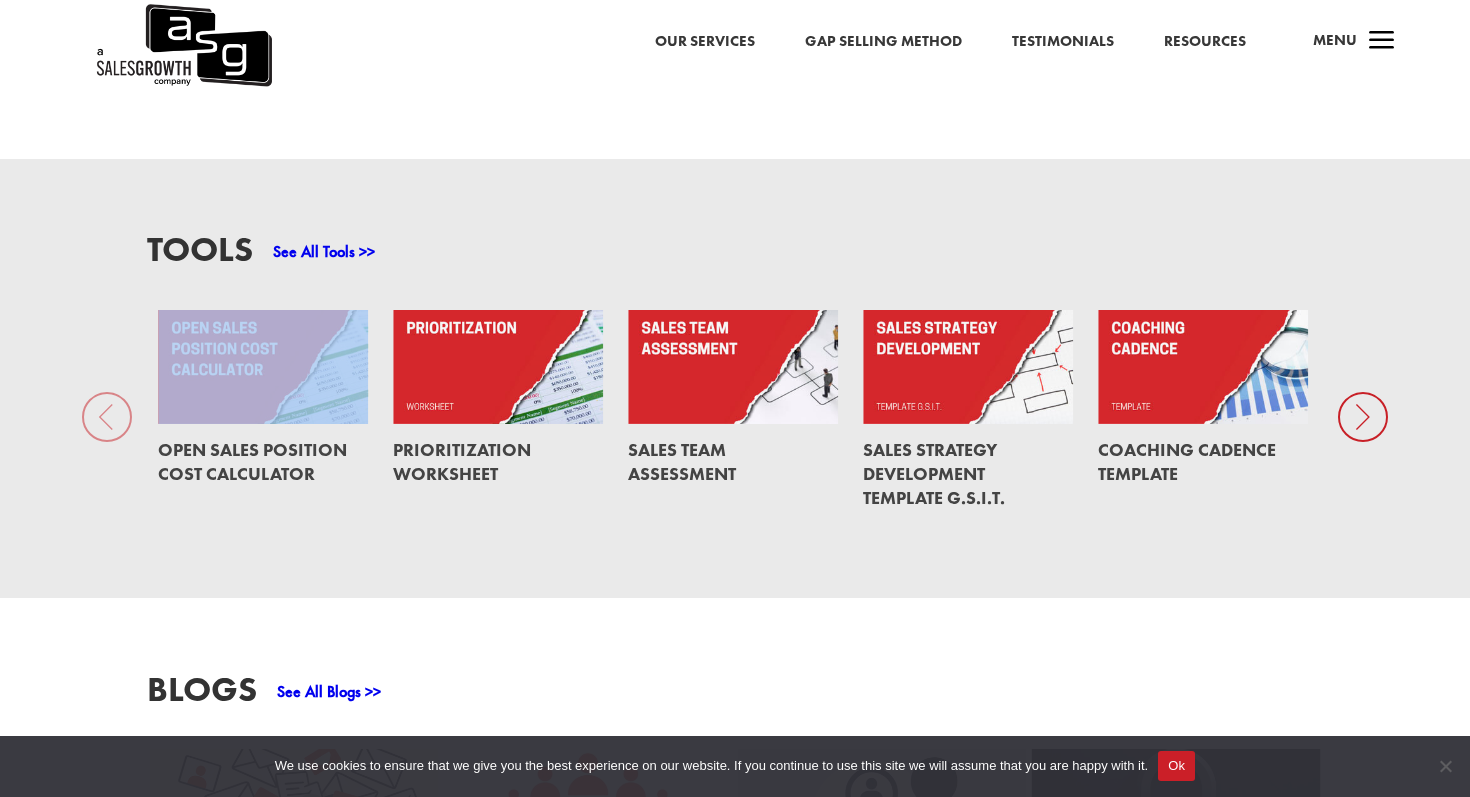 click on "Tools
See All Tools >>
Open Sales Position Cost Calculator Prioritization Worksheet Sales Team Assessment Sales Strategy Development Template G.S.I.T. Coaching Cadence Template Hiring Scorecard Sales Team Productivity Revenue S.P.E.E.D. Model" at bounding box center [735, 378] 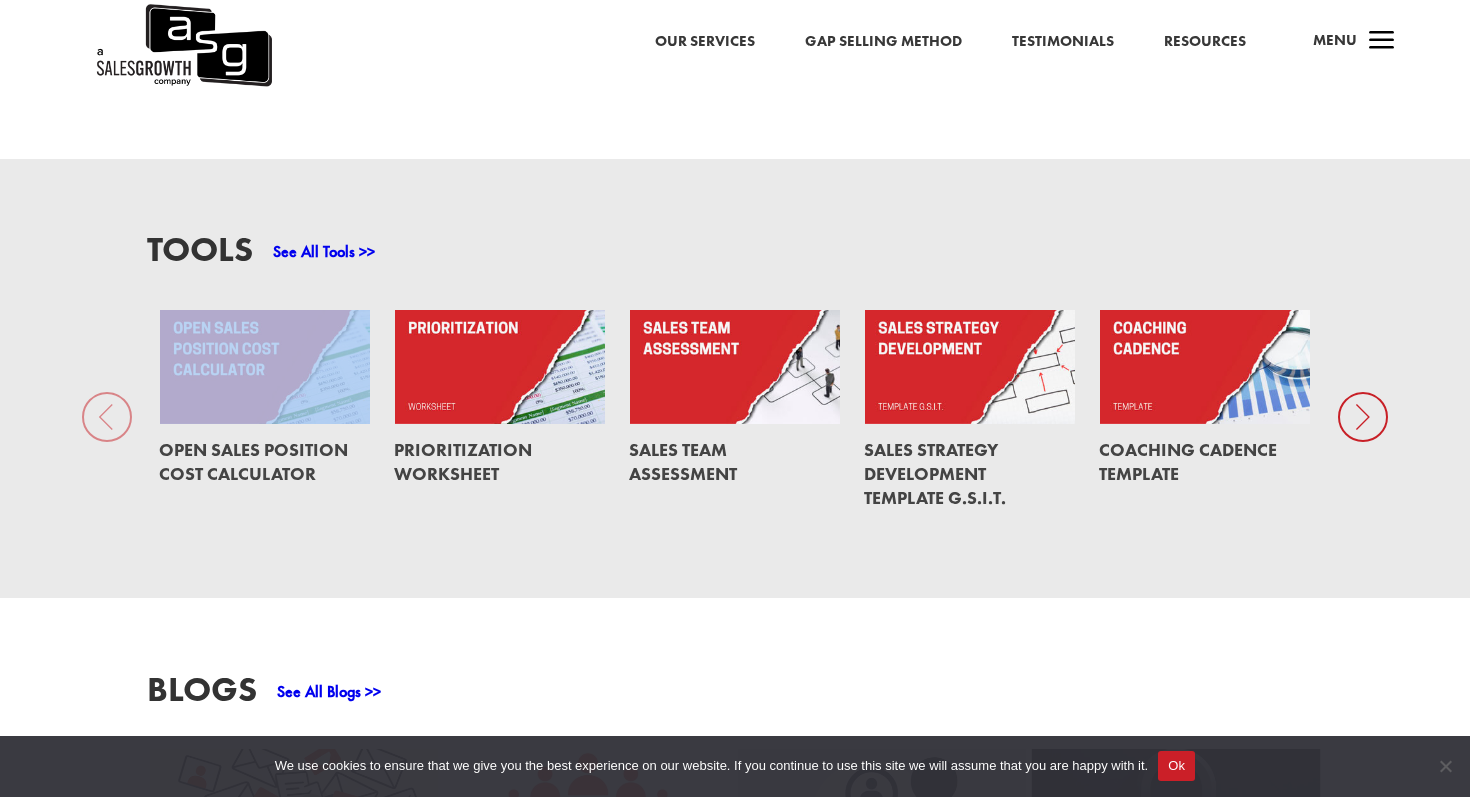 click on "Tools
See All Tools >>
Open Sales Position Cost Calculator Prioritization Worksheet Sales Team Assessment Sales Strategy Development Template G.S.I.T. Coaching Cadence Template Hiring Scorecard Sales Team Productivity Revenue S.P.E.E.D. Model" at bounding box center [735, 378] 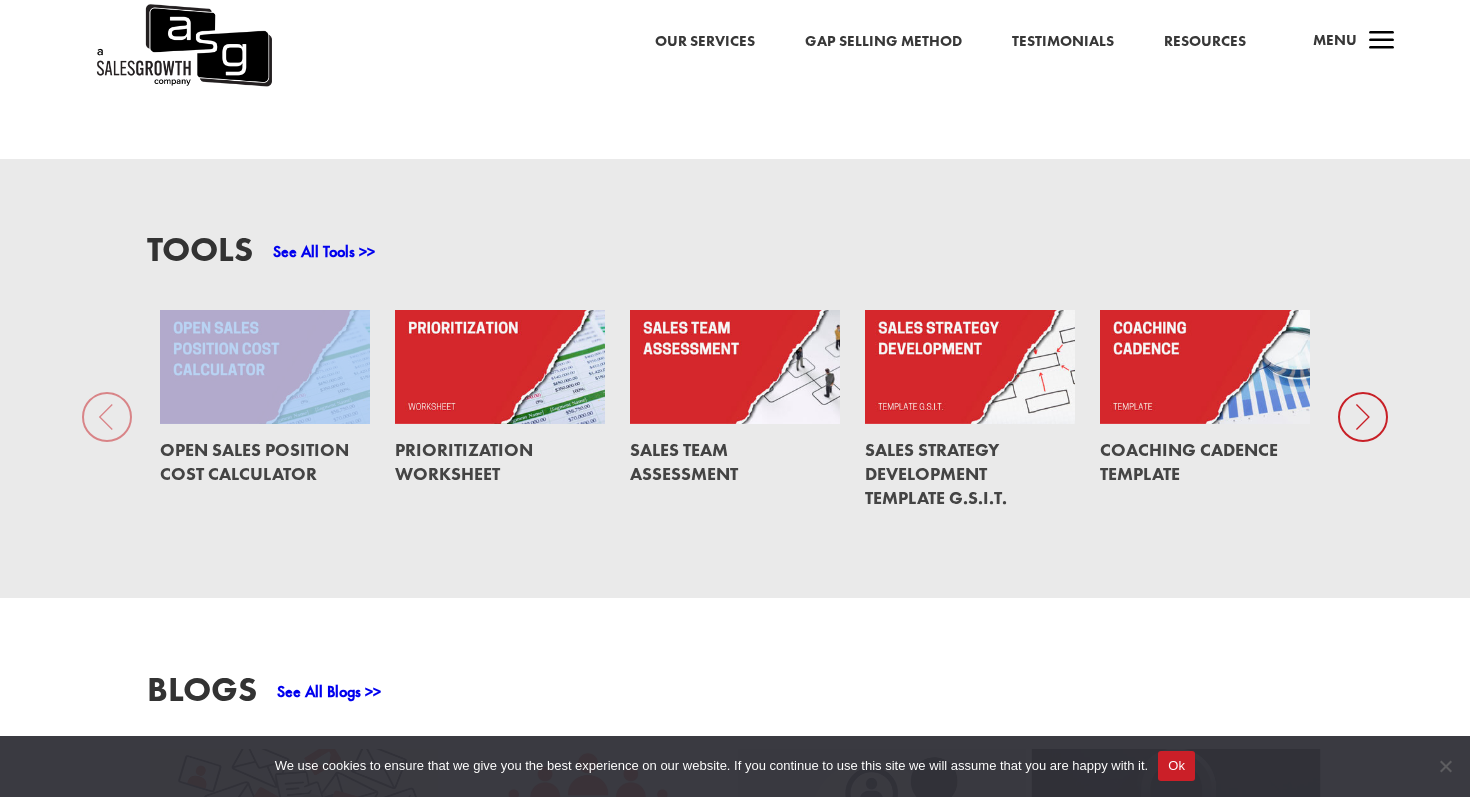 click on "See All Tools >>" at bounding box center [324, 251] 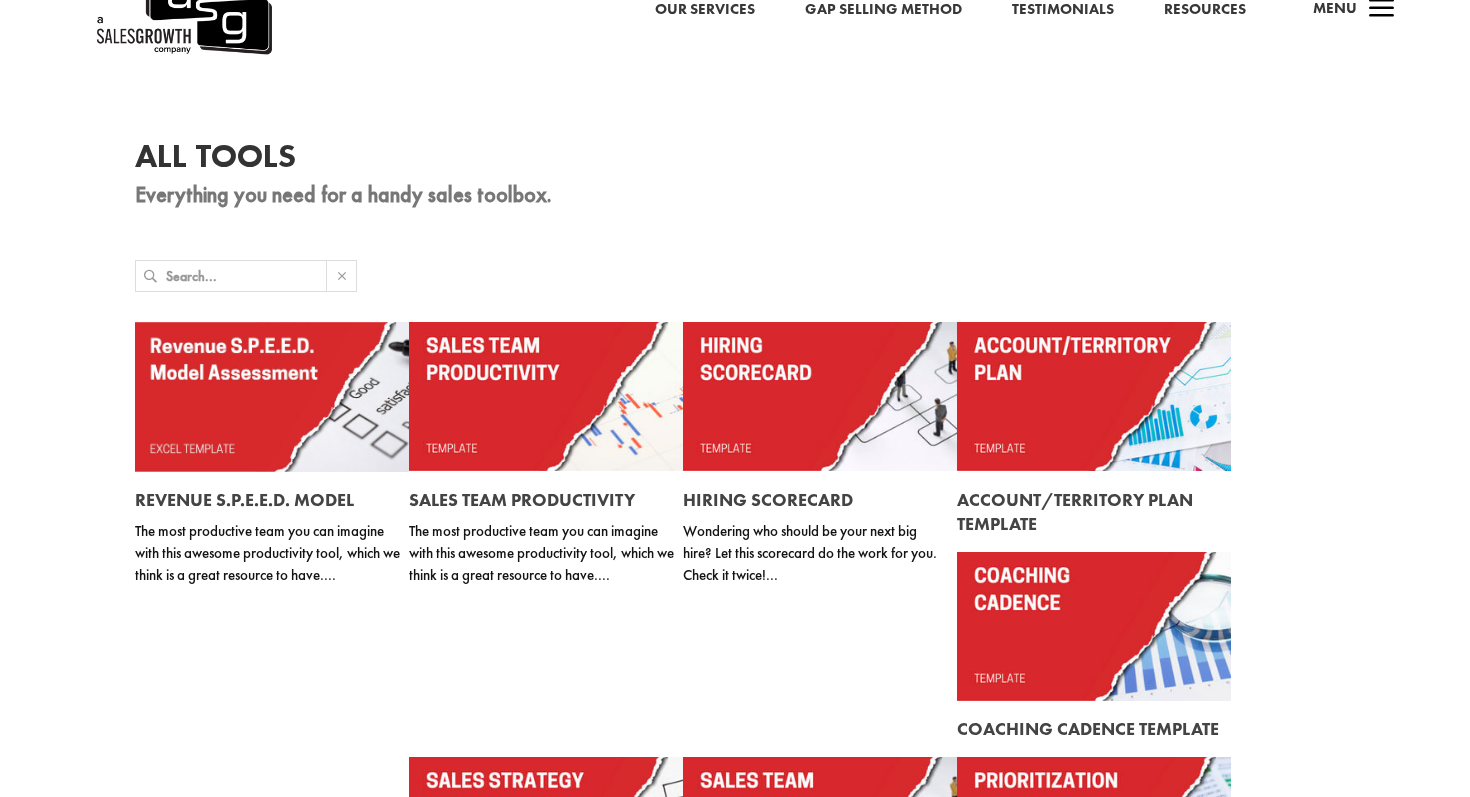 scroll, scrollTop: 131, scrollLeft: 0, axis: vertical 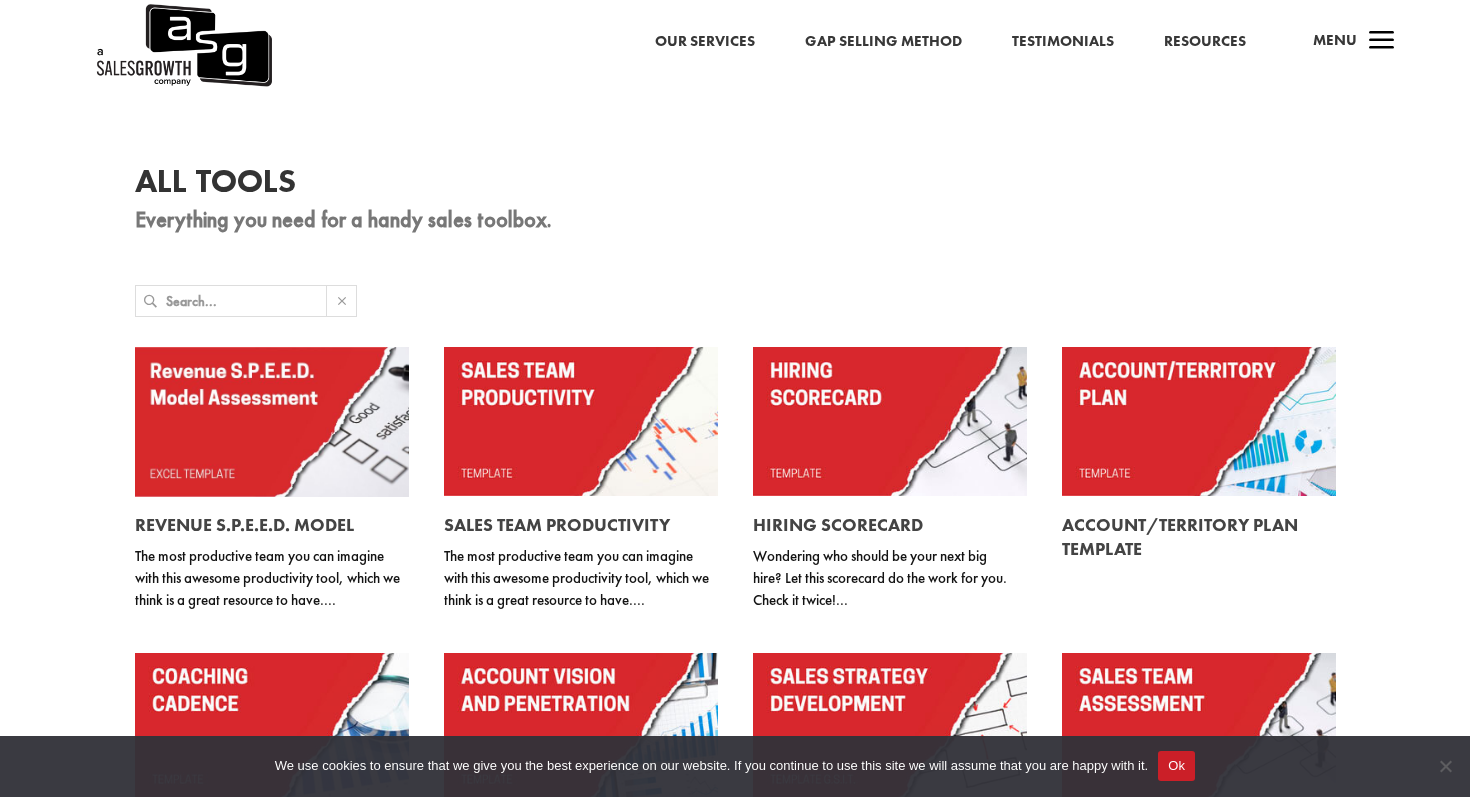click at bounding box center [272, 421] 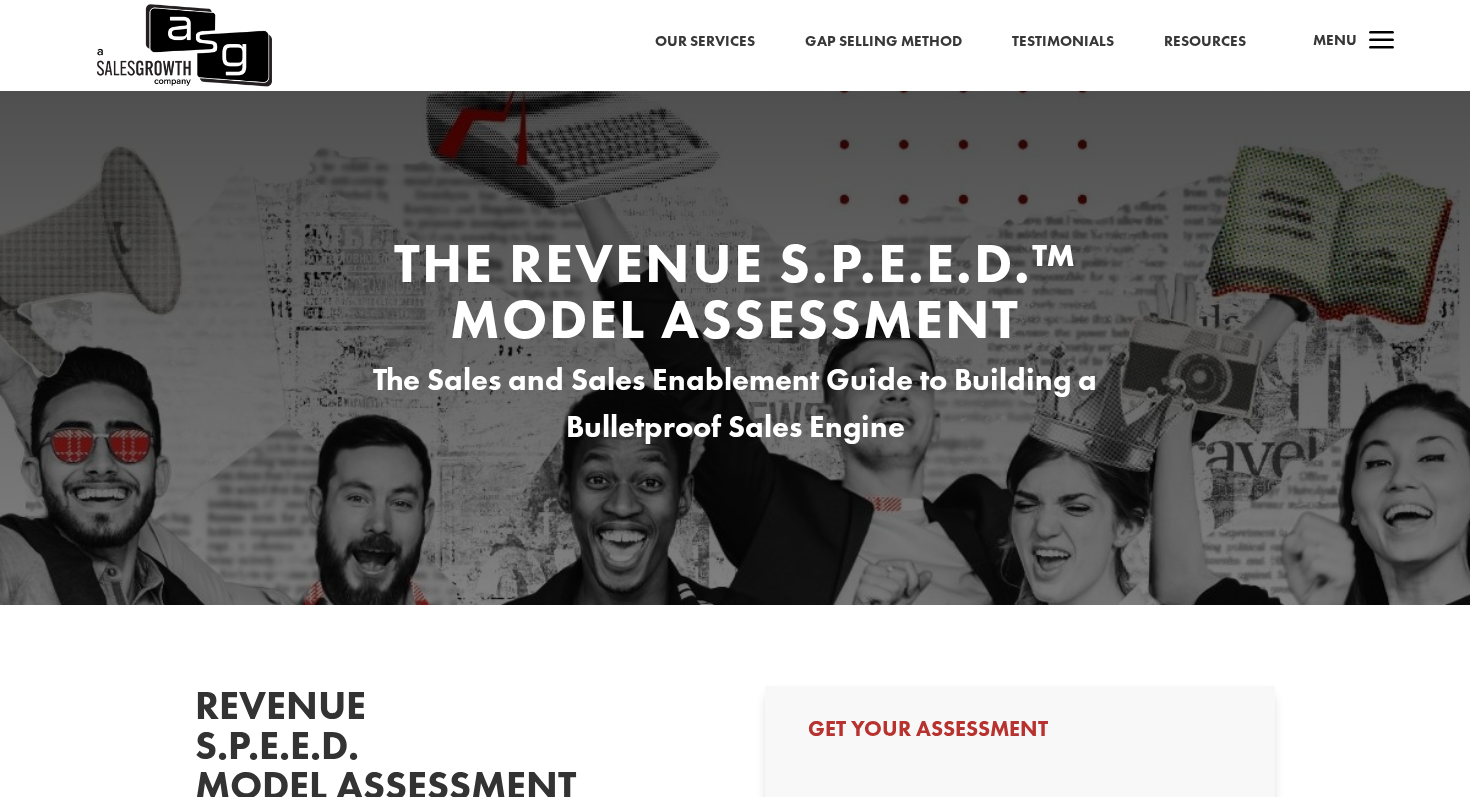 scroll, scrollTop: 0, scrollLeft: 0, axis: both 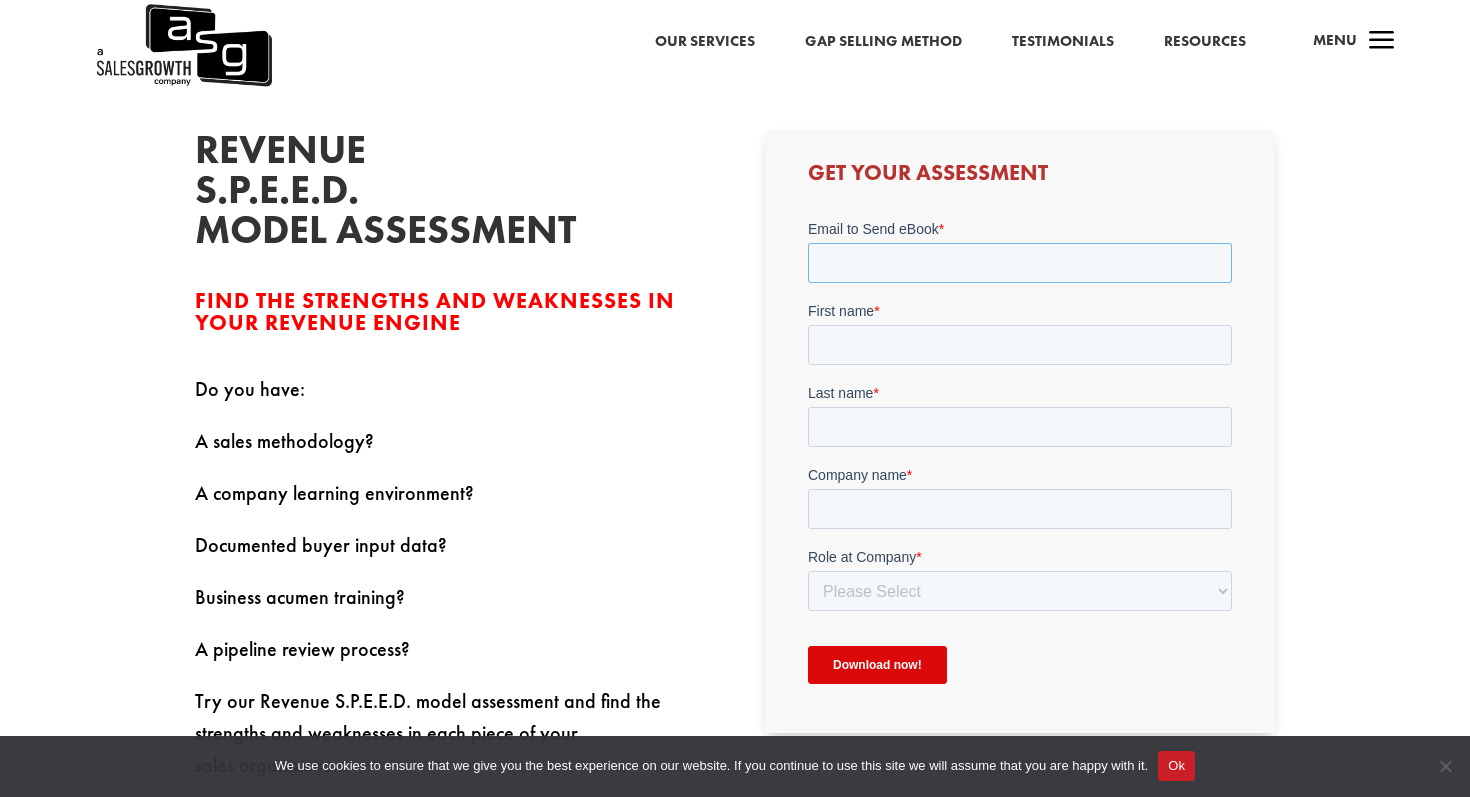 click on "Email to Send eBook *" at bounding box center [1019, 262] 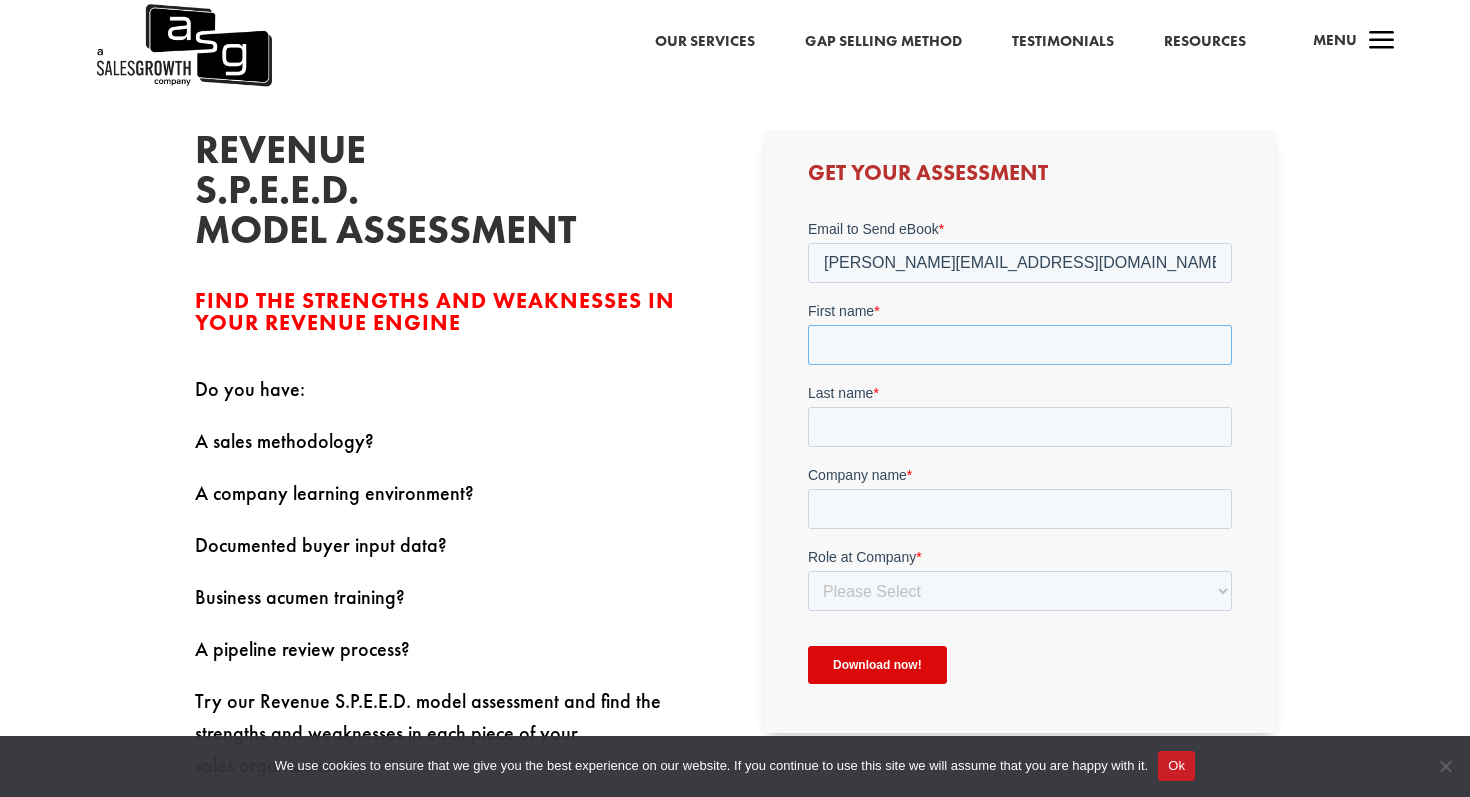 click on "First name *" at bounding box center [1019, 344] 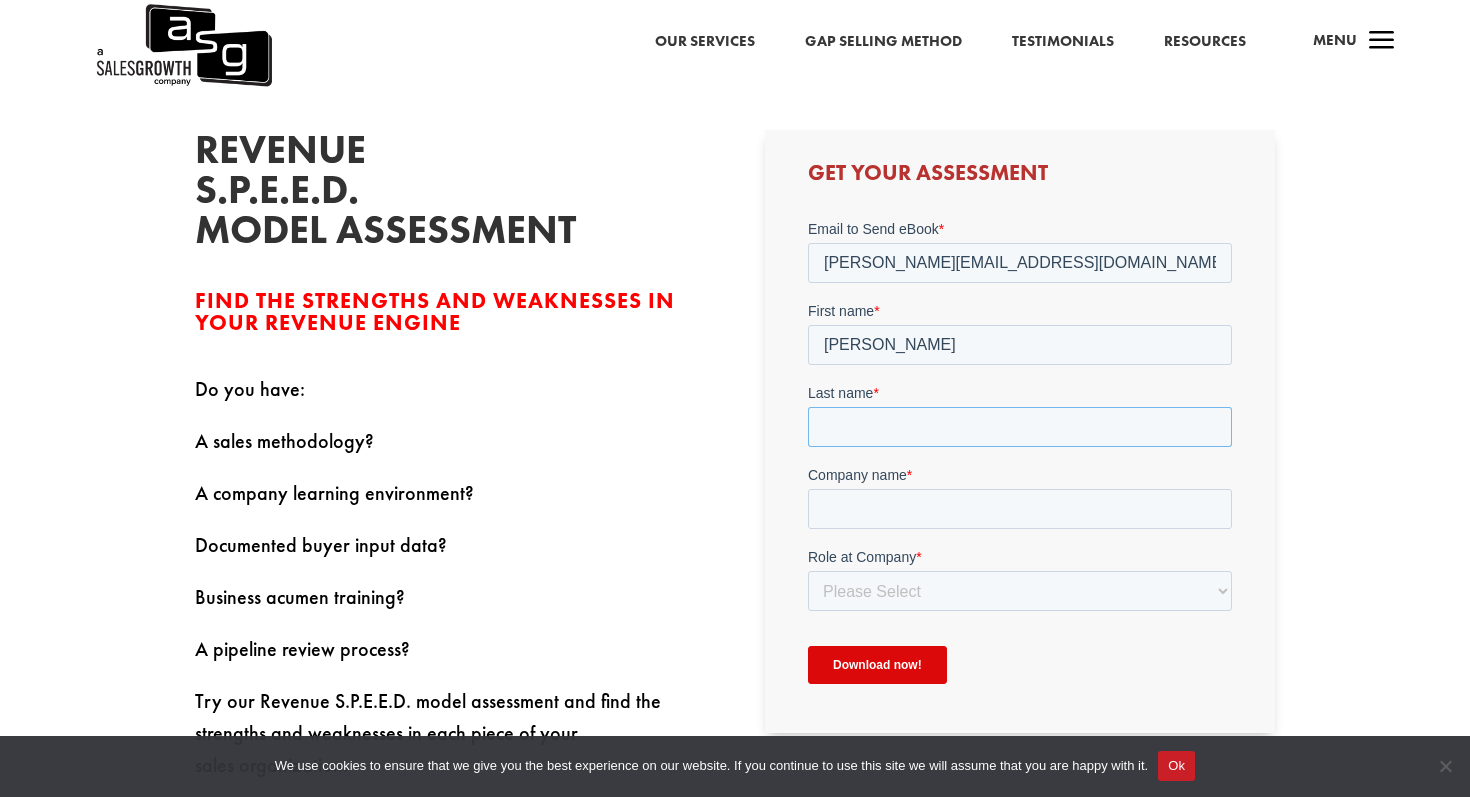 click on "Last name *" at bounding box center (1019, 426) 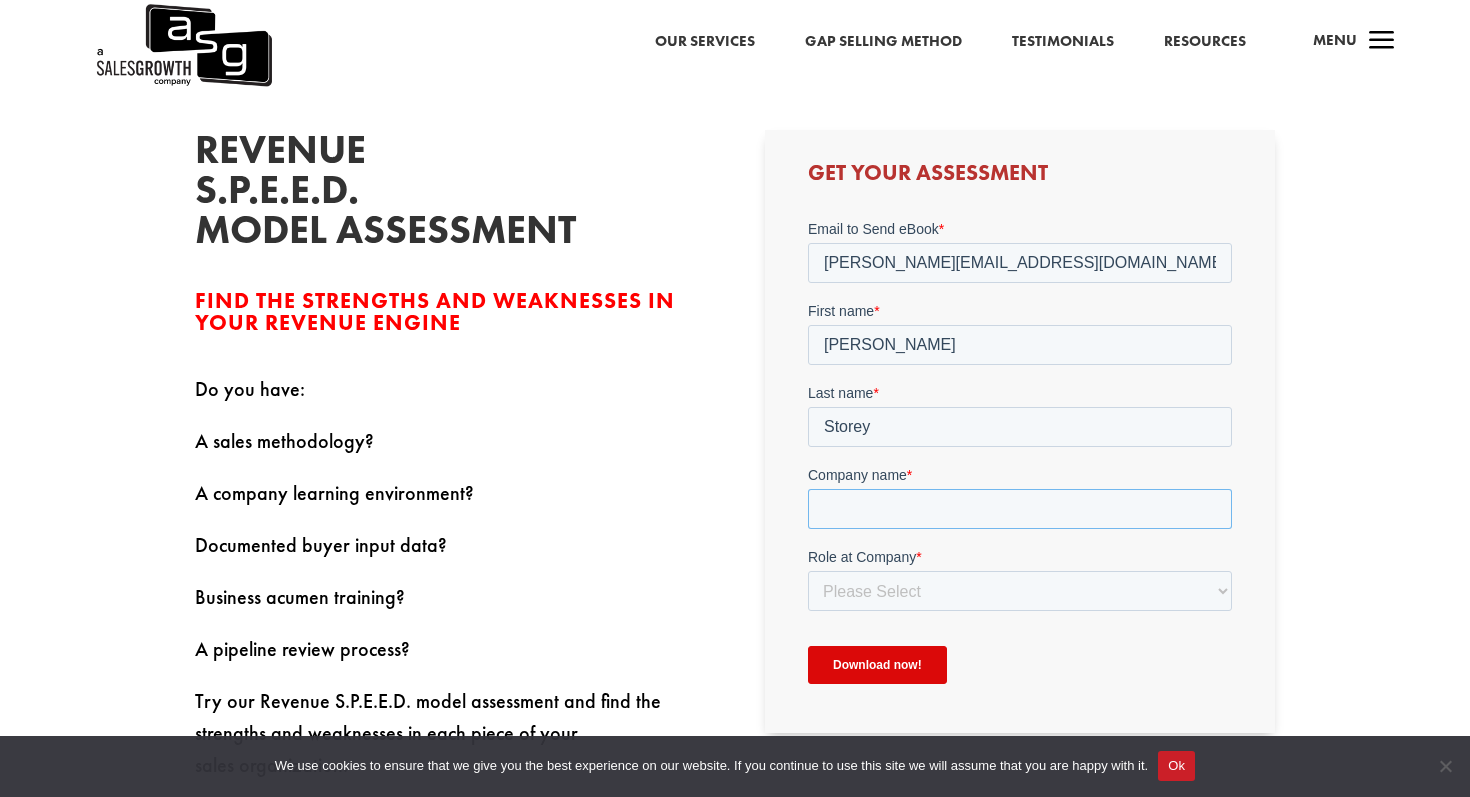 click on "Company name *" at bounding box center (1019, 508) 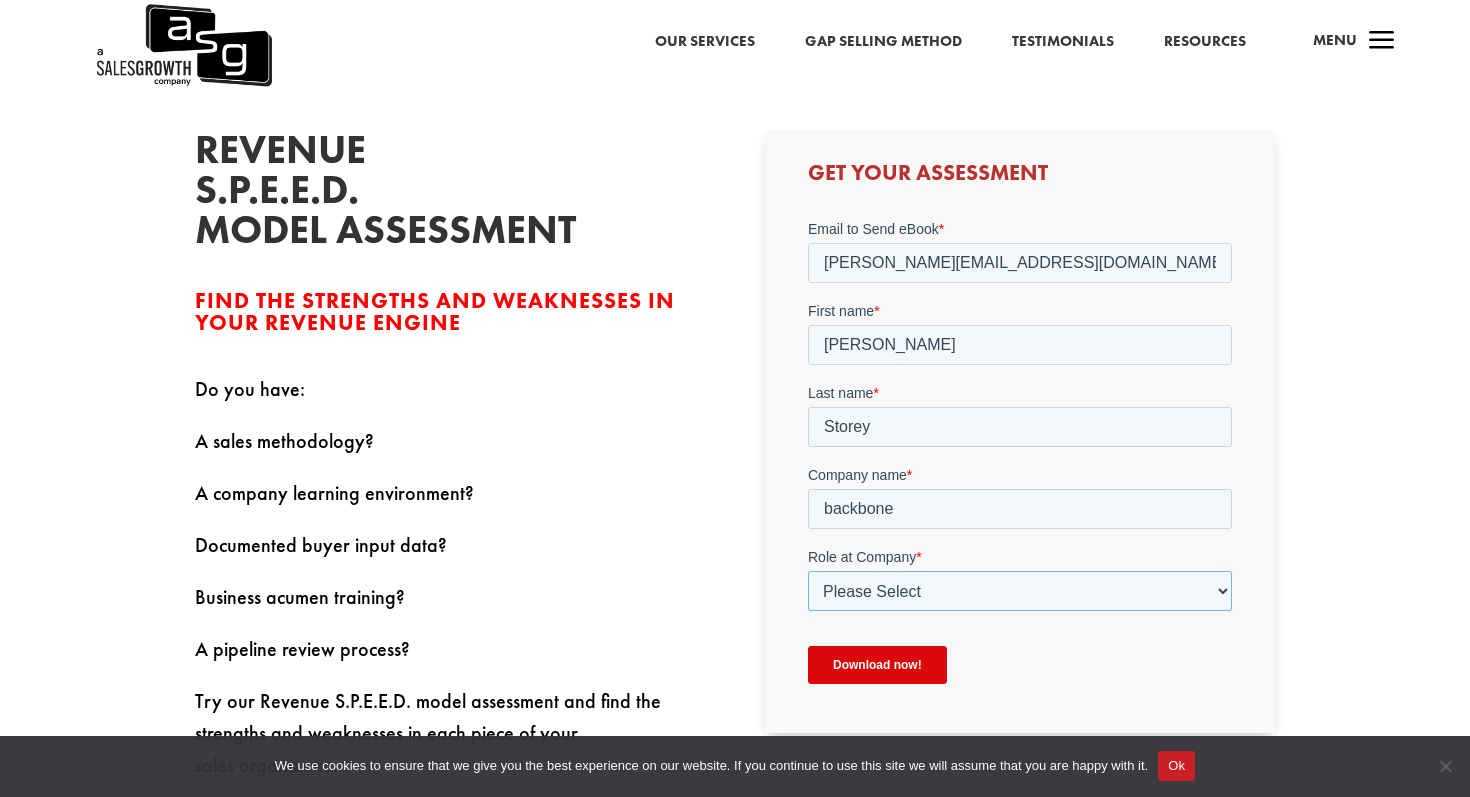 click on "Please Select C-Level (CRO, CSO, etc) Senior Leadership (VP of Sales, VP of Enablement, etc) Director/Manager (Sales Director, Regional Sales Manager, etc) Individual Contributor (AE, SDR, CSM, etc) Other" at bounding box center (1019, 590) 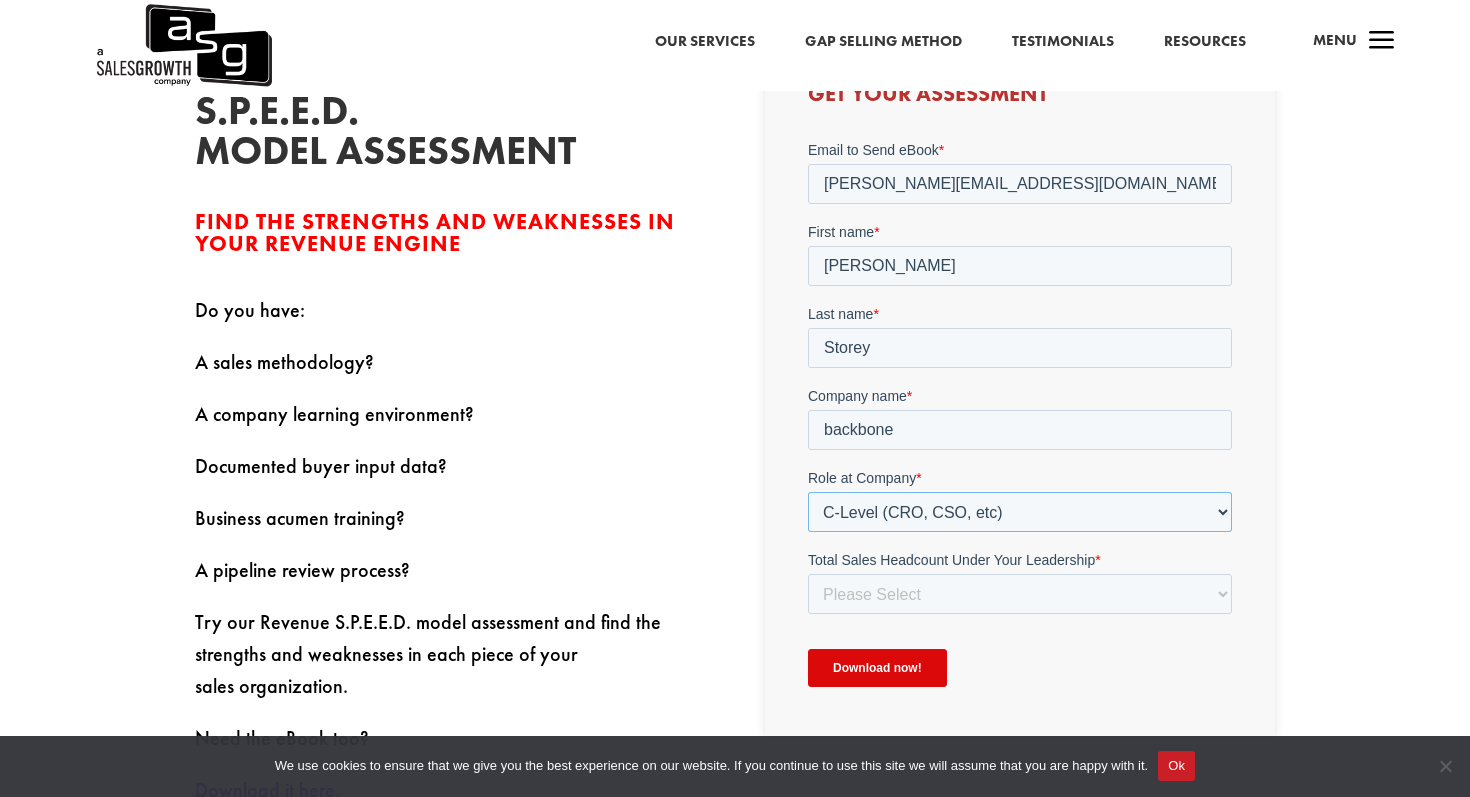 scroll, scrollTop: 645, scrollLeft: 0, axis: vertical 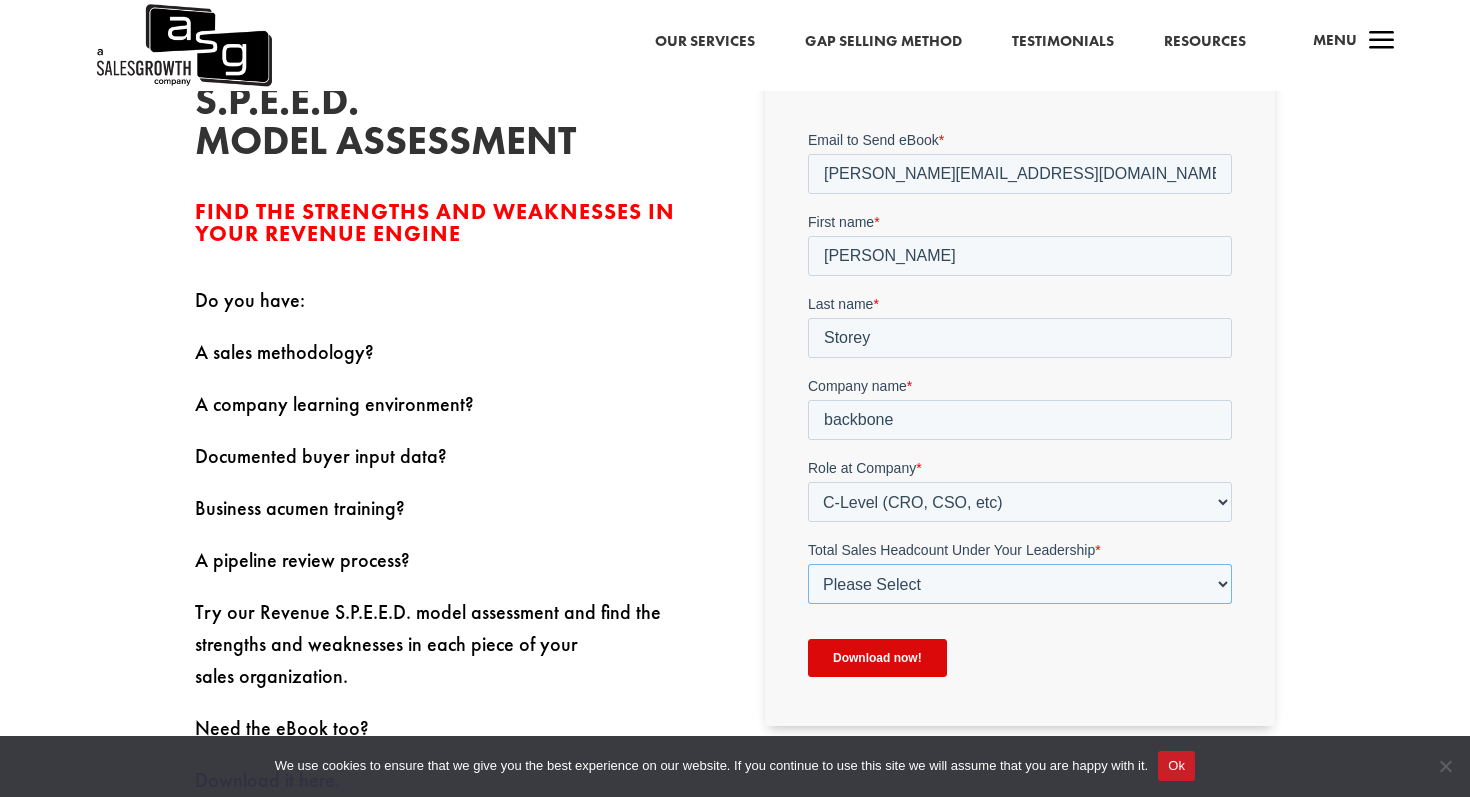 click on "Please Select Just Me 1-9 10-19 20-49 50-99 100+" at bounding box center (1019, 583) 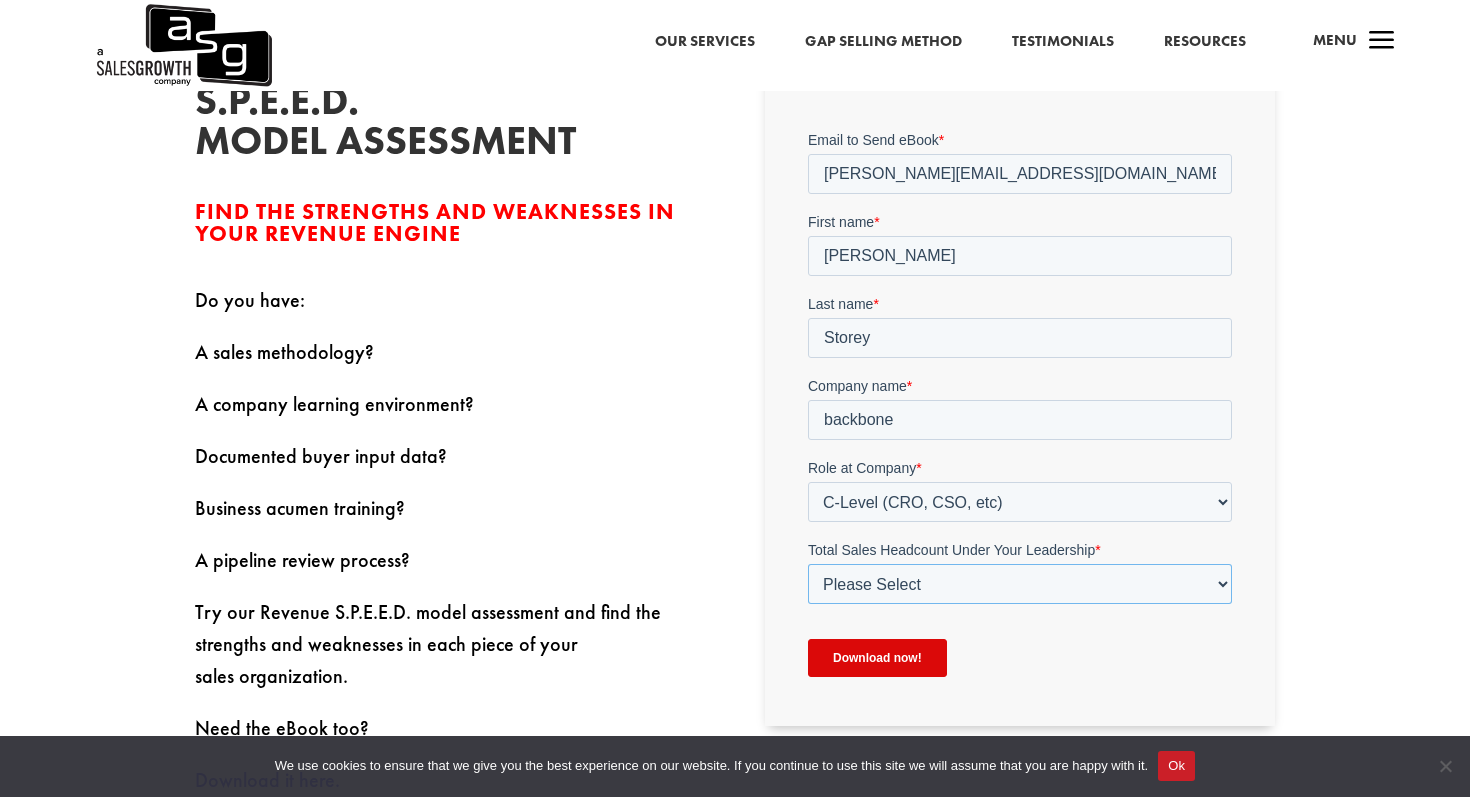 select on "Just Me" 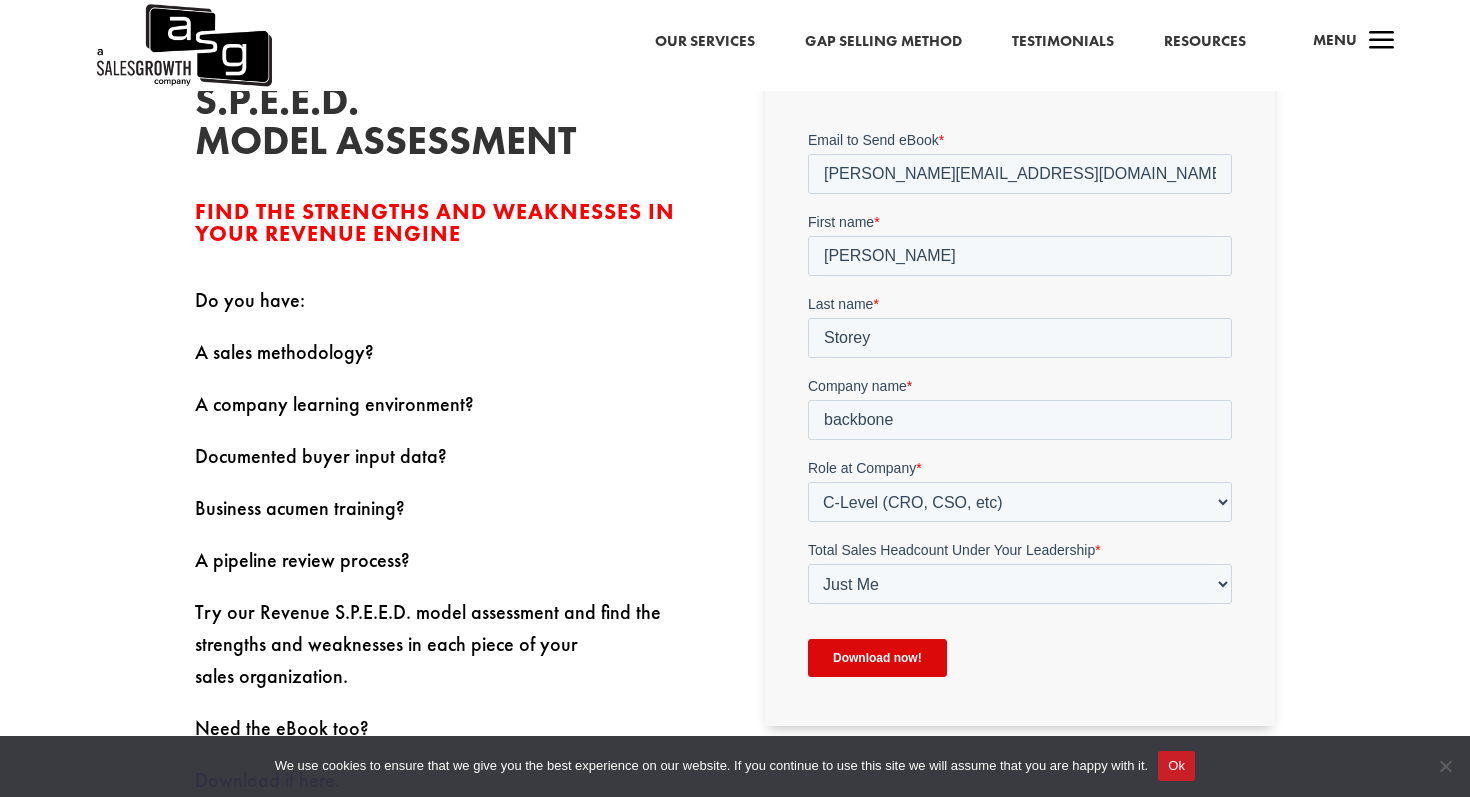click on "Download now!" at bounding box center (876, 657) 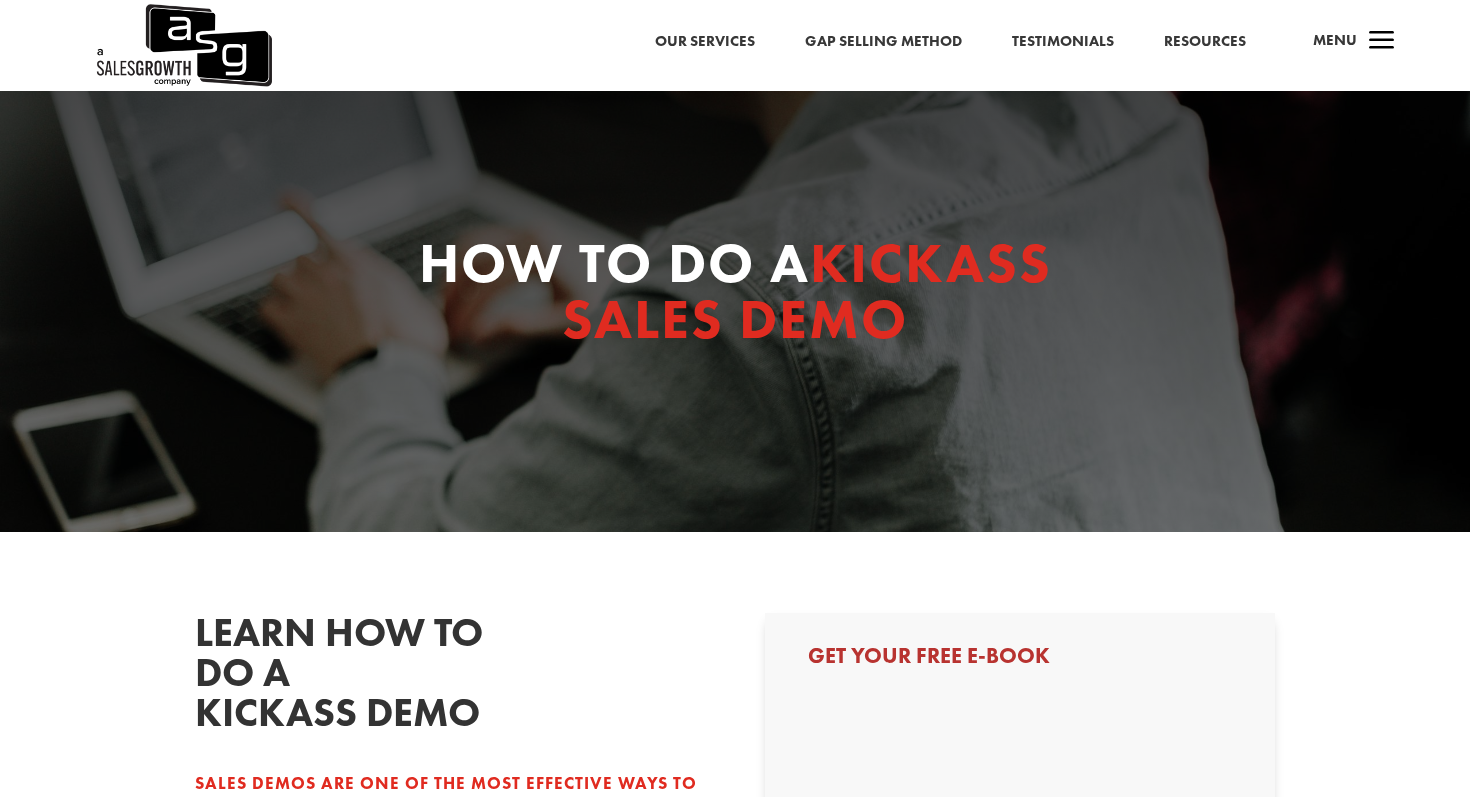 scroll, scrollTop: 381, scrollLeft: 0, axis: vertical 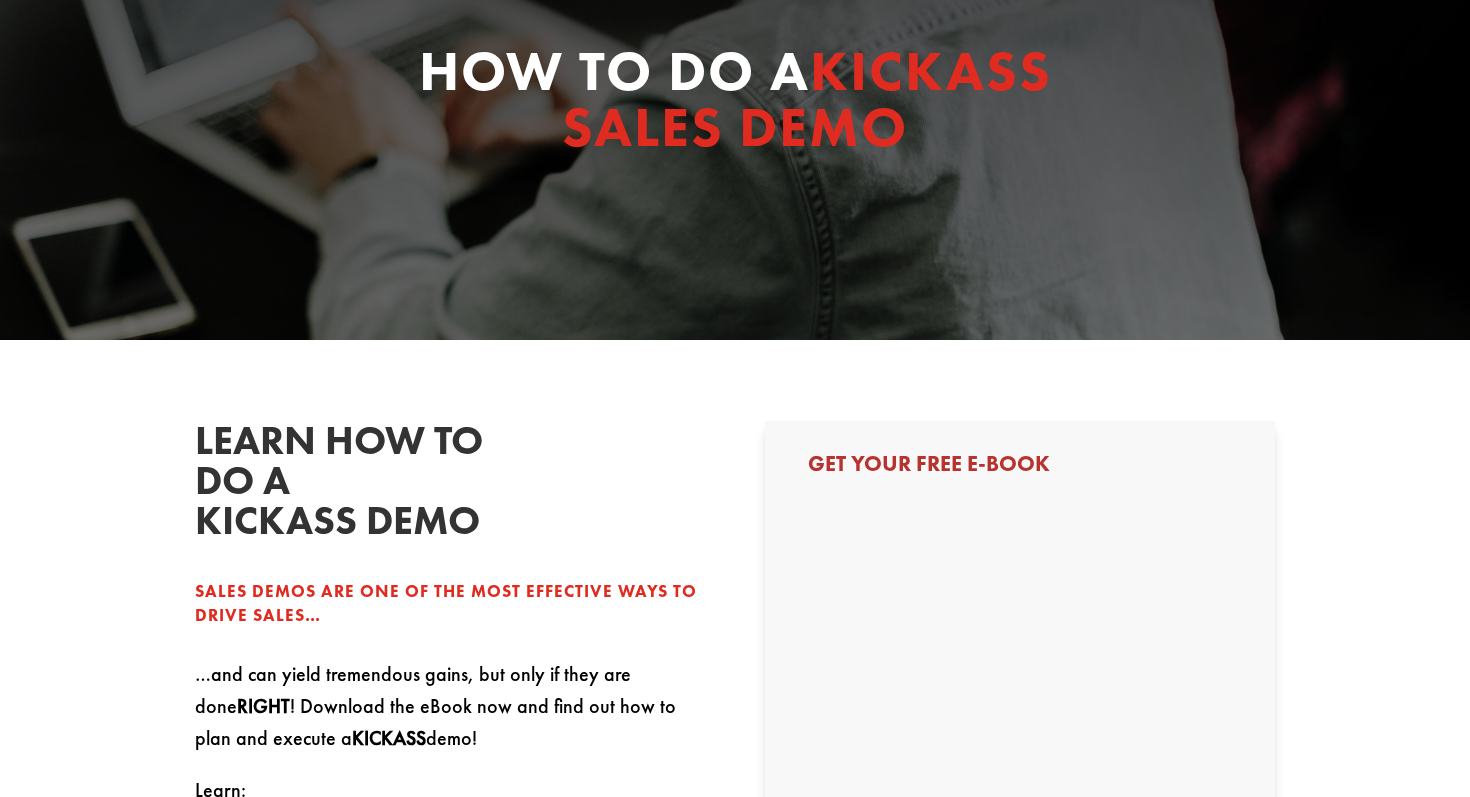 select on "C-Level (CRO, CSO, etc)" 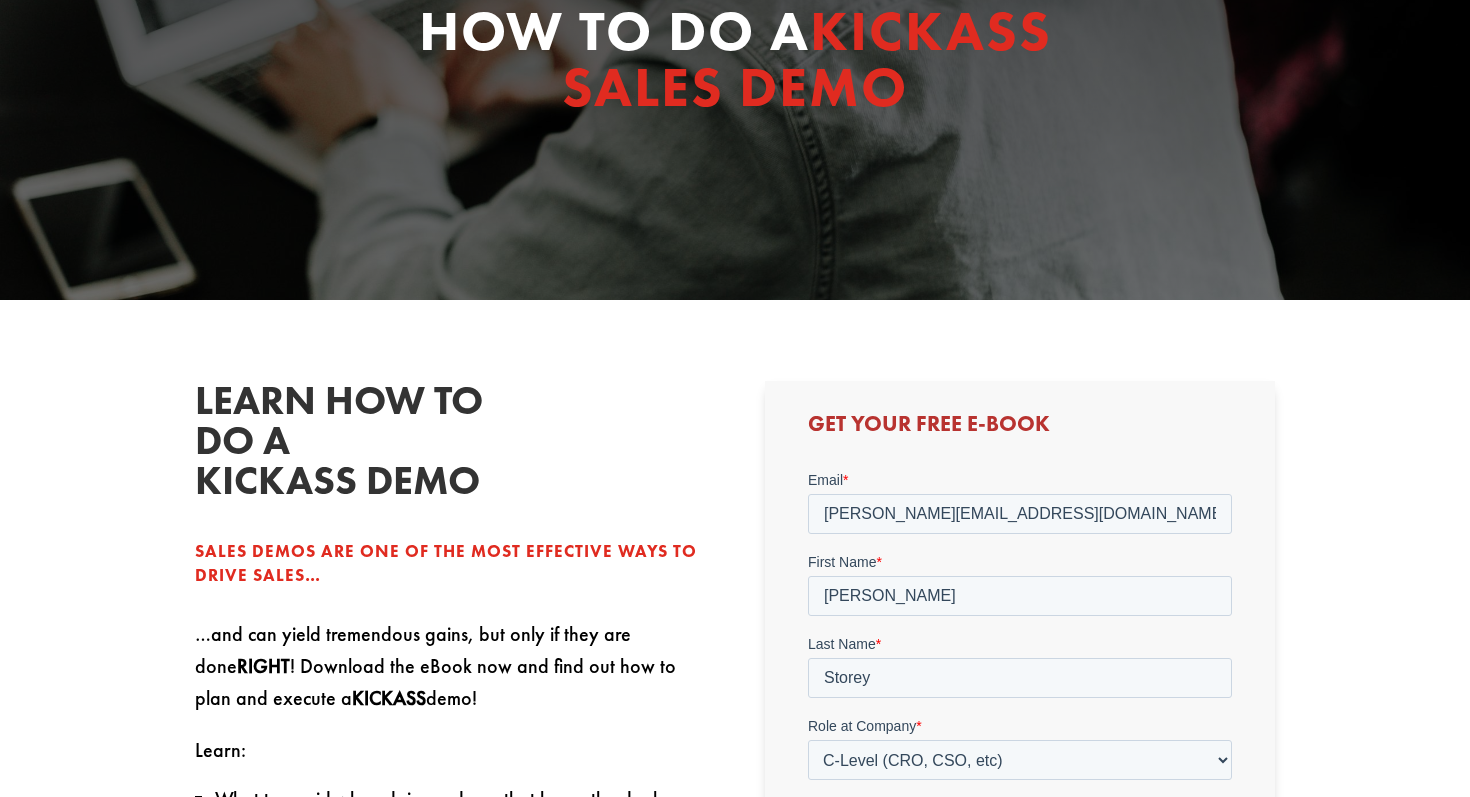scroll, scrollTop: 0, scrollLeft: 0, axis: both 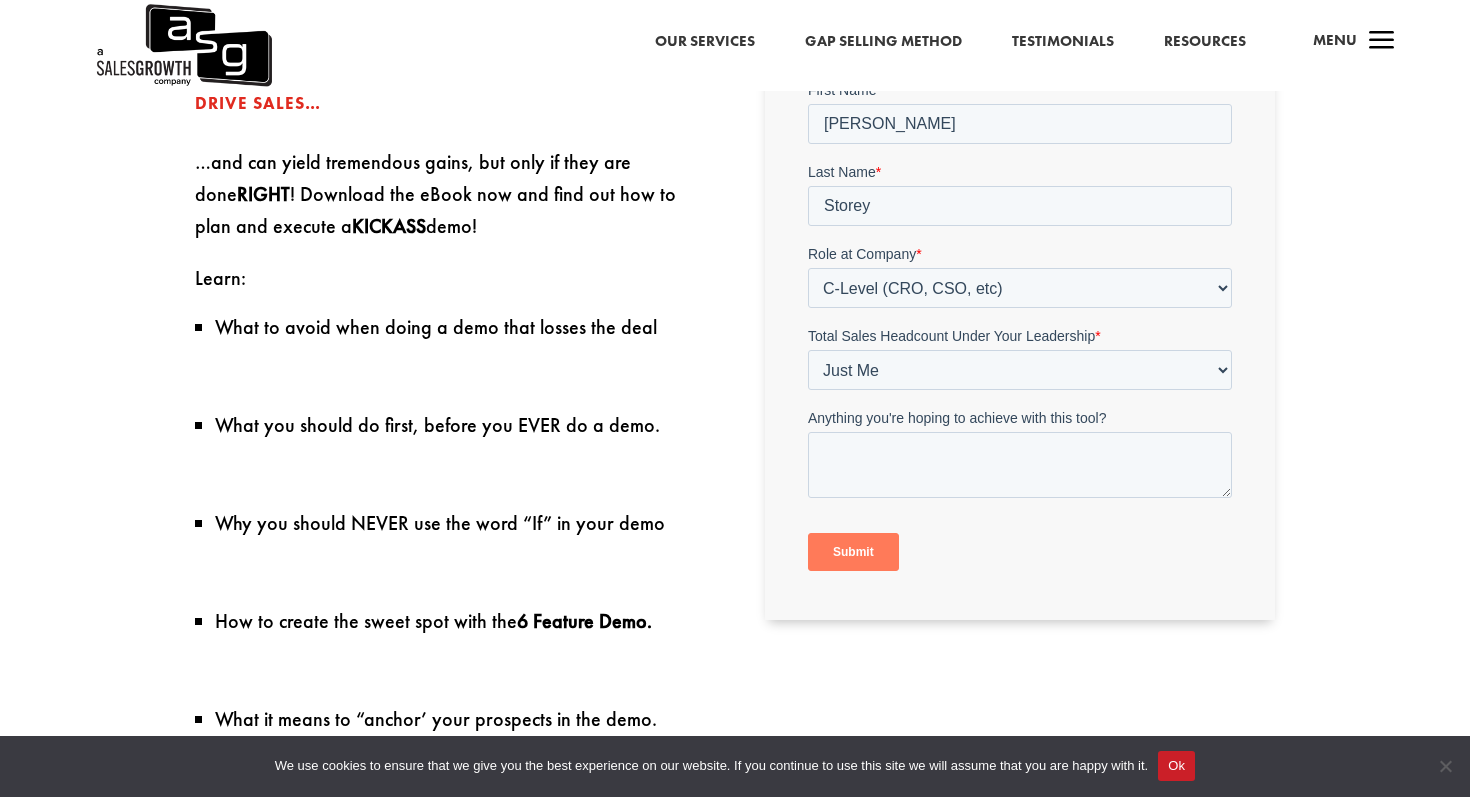 click on "Submit" at bounding box center [852, 552] 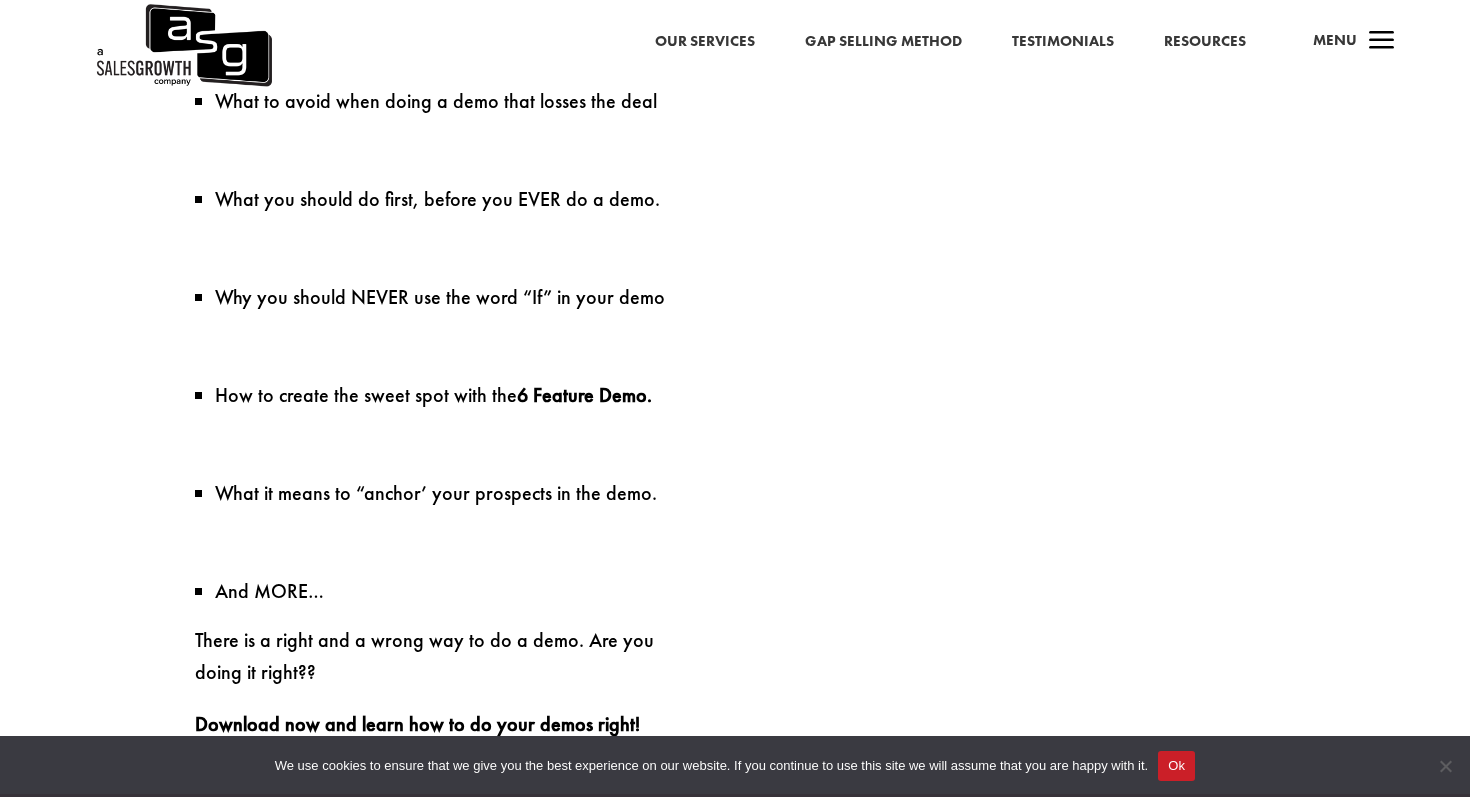 scroll, scrollTop: 0, scrollLeft: 0, axis: both 